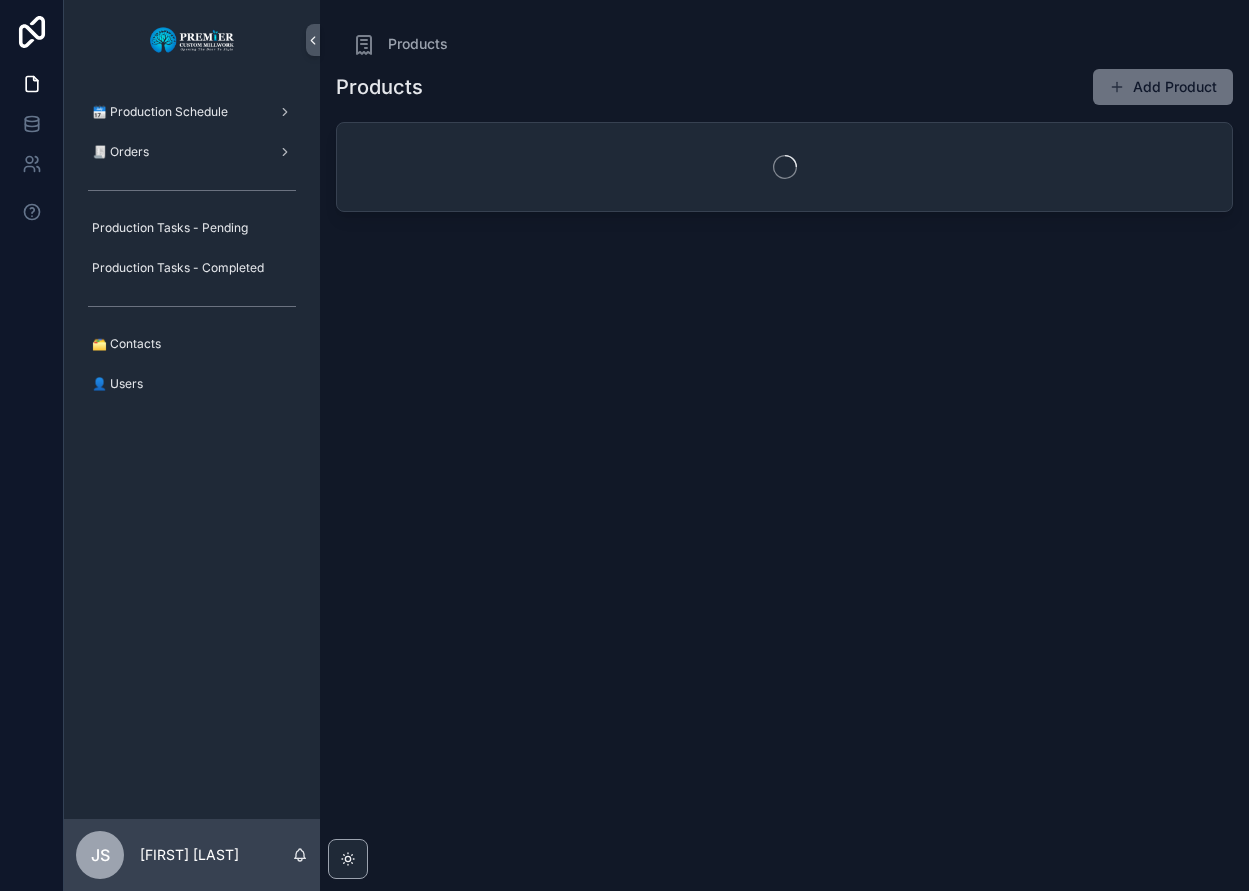 scroll, scrollTop: 0, scrollLeft: 0, axis: both 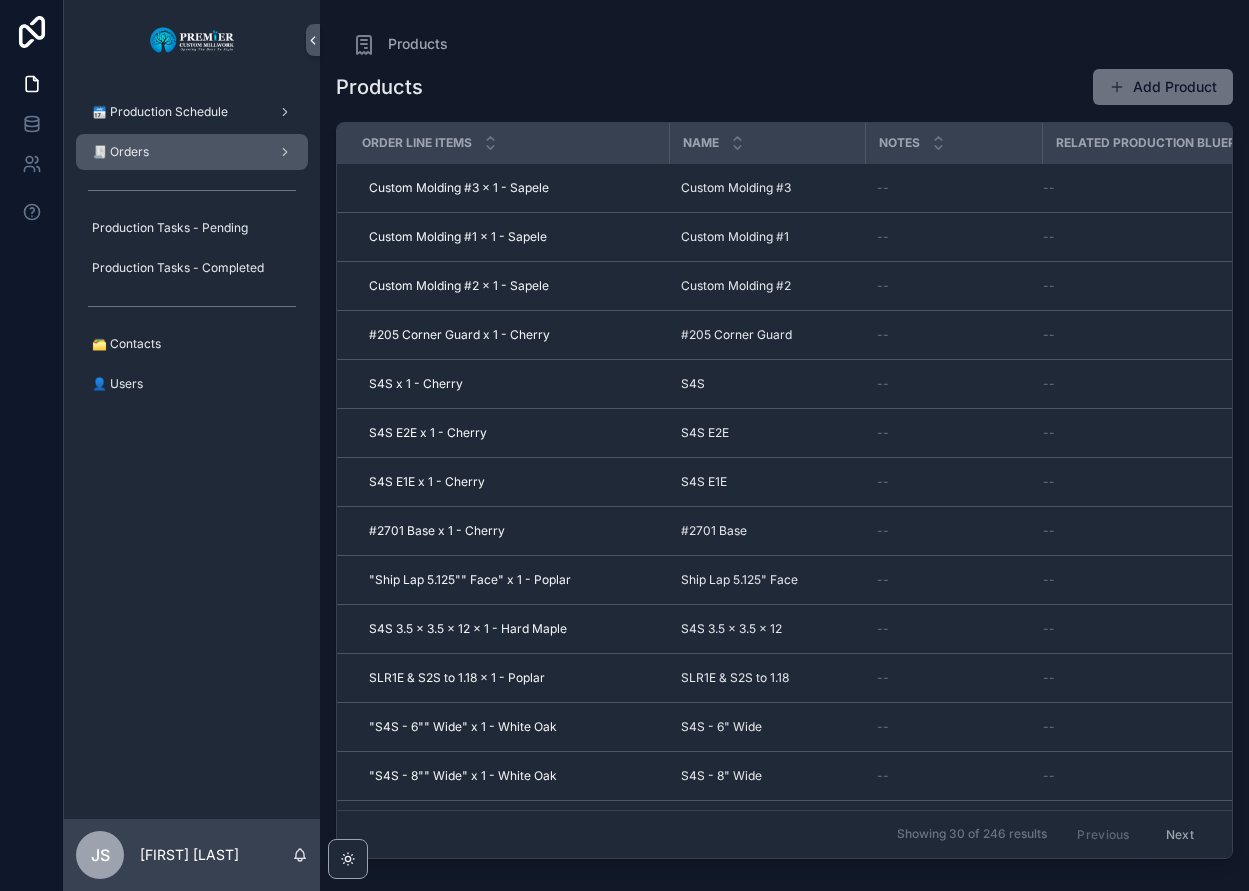 click on "🧾 Orders" at bounding box center (192, 152) 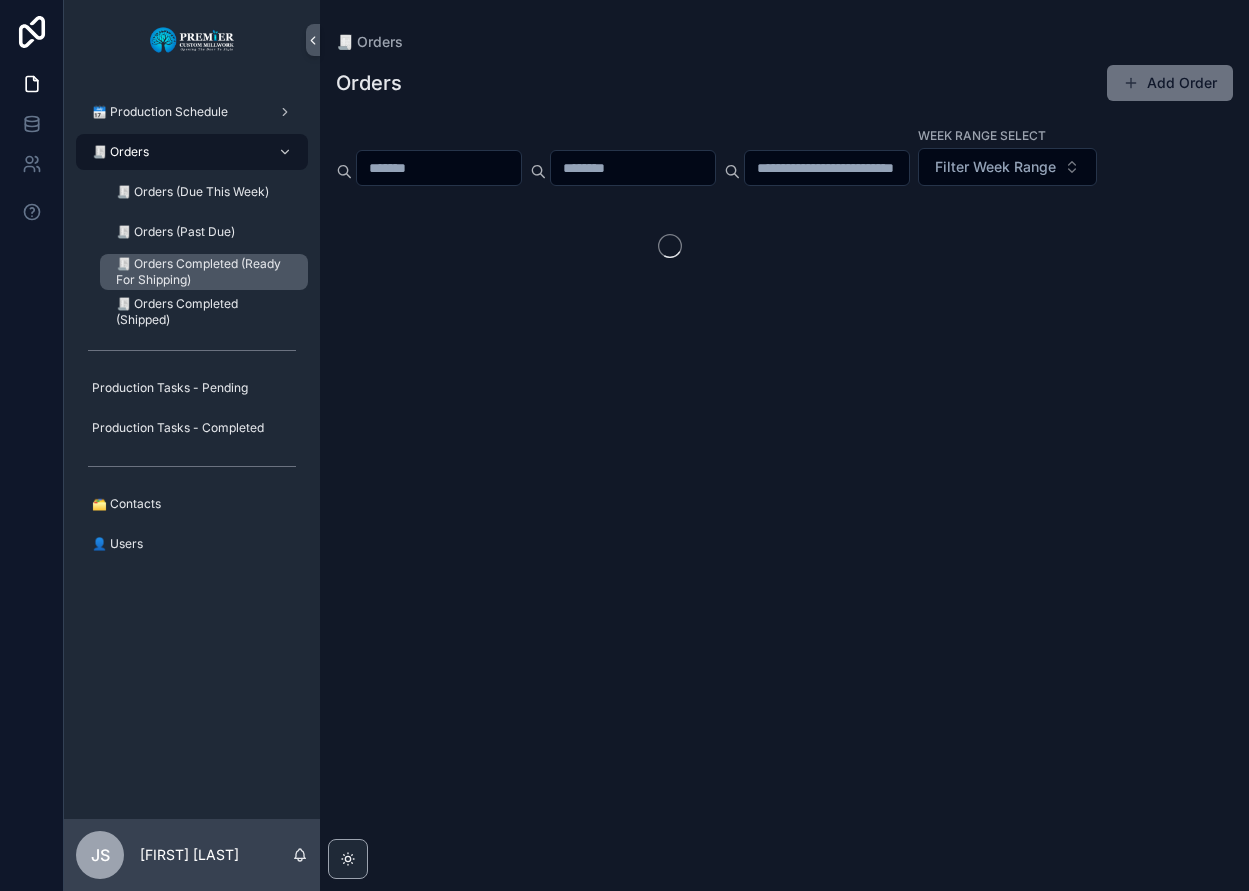 click on "🧾 Orders Completed (Ready For Shipping)" at bounding box center [202, 272] 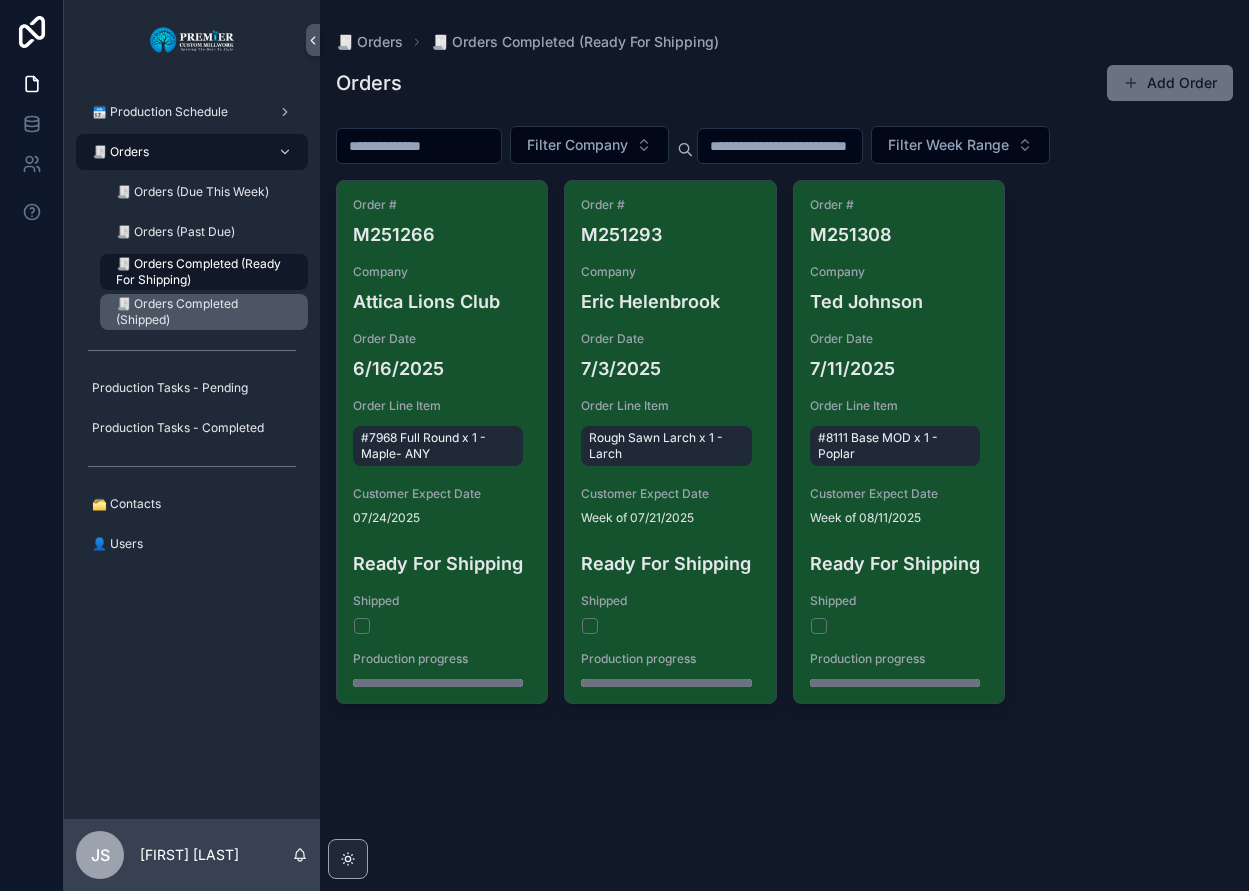 click on "🧾 Orders Completed (Shipped)" at bounding box center (202, 312) 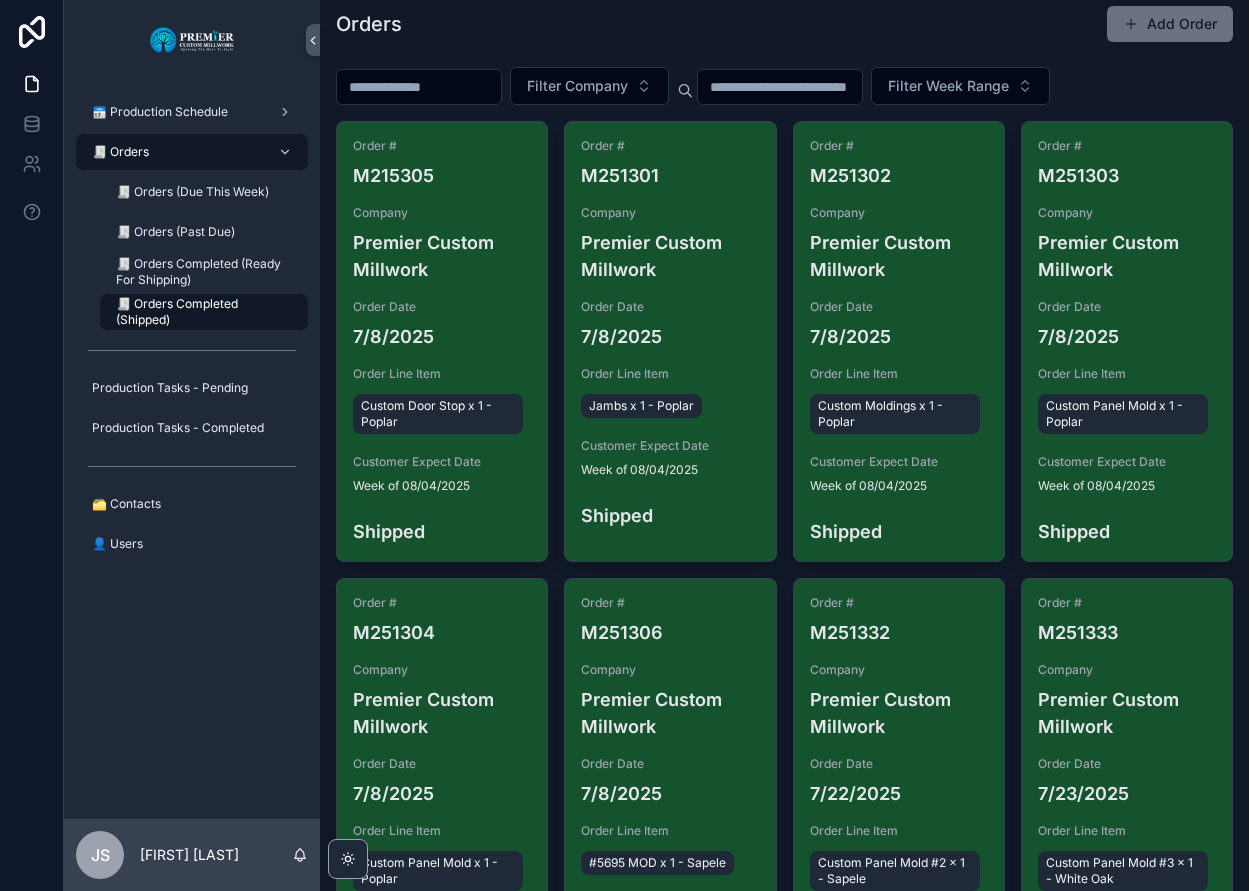 scroll, scrollTop: 55, scrollLeft: 0, axis: vertical 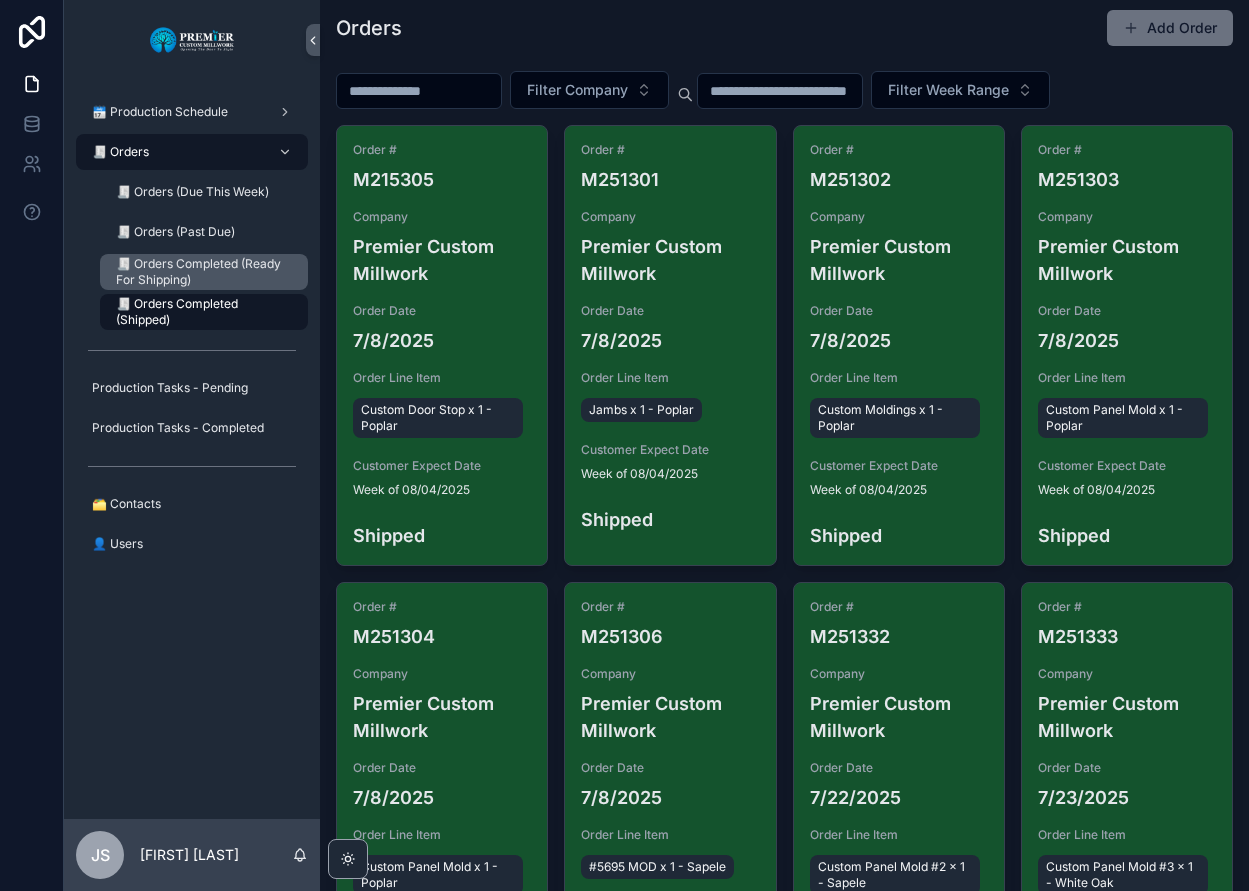 click on "🧾 Orders Completed (Ready For Shipping)" at bounding box center [202, 272] 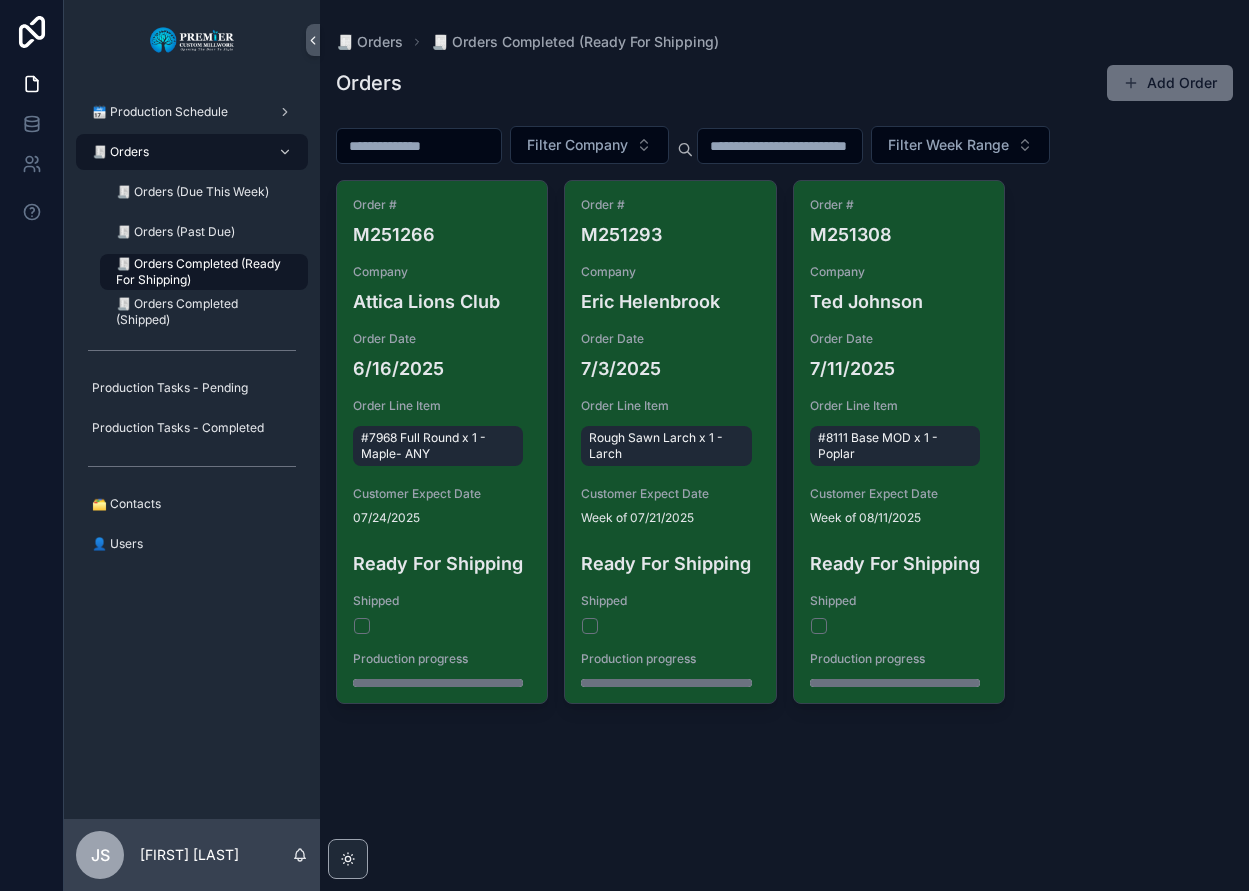 scroll, scrollTop: 0, scrollLeft: 0, axis: both 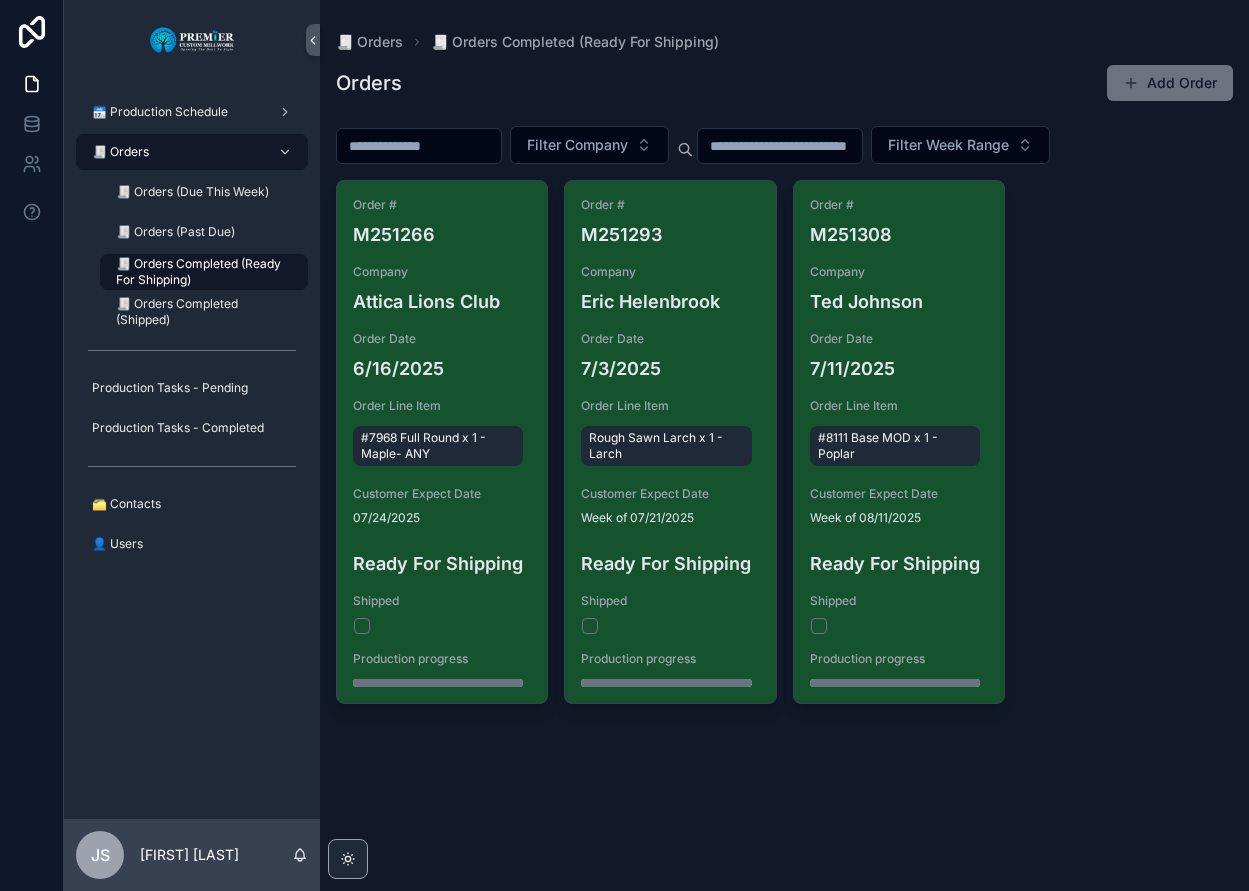 click on "Attica Lions Club" at bounding box center [442, 301] 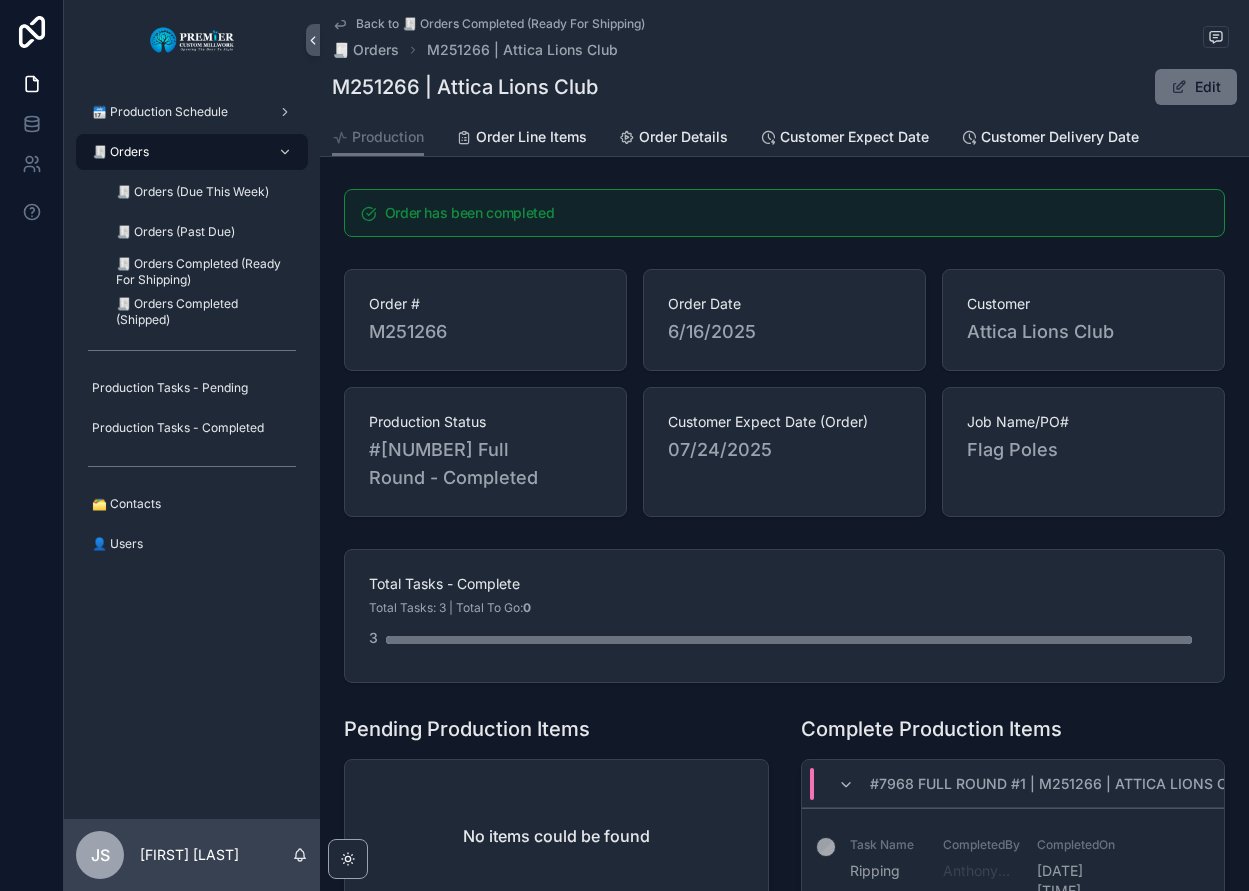click on "Order has been completed Order # M[NUMBER] Order Date [DATE] Customer [COMPANY] Production Status #[NUMBER] Full Round - Completed Customer Expect Date (Order) [DATE] Job Name/PO# Flag Poles Total Tasks - Complete Total Tasks: 3 | Total To Go:  0 3 Pending Production Items No items could be found Complete Production Items #[NUMBER] Full Round #[NUMBER] | M[NUMBER] | [COMPANY] 3 Task Name Ripping CompletedBy [FIRST] [LAST] CompletedOn [DATE] [TIME] Task Name Moudler CompletedBy [FIRST] [LAST] CompletedOn [DATE] [TIME] Task Name Done / Needs Shipping CompletedBy [FIRST] [LAST] CompletedOn [DATE] [TIME] Showing 3 of 3 results Previous Next Order Line Items New Order Line Items Product Gluing Sanding Finishing Currently In Footage Type of wood #[NUMBER] Full Round No No No Completed Completed 360 360 Maple- ANY Showing 1 of 1 results Previous Next" at bounding box center [784, 839] 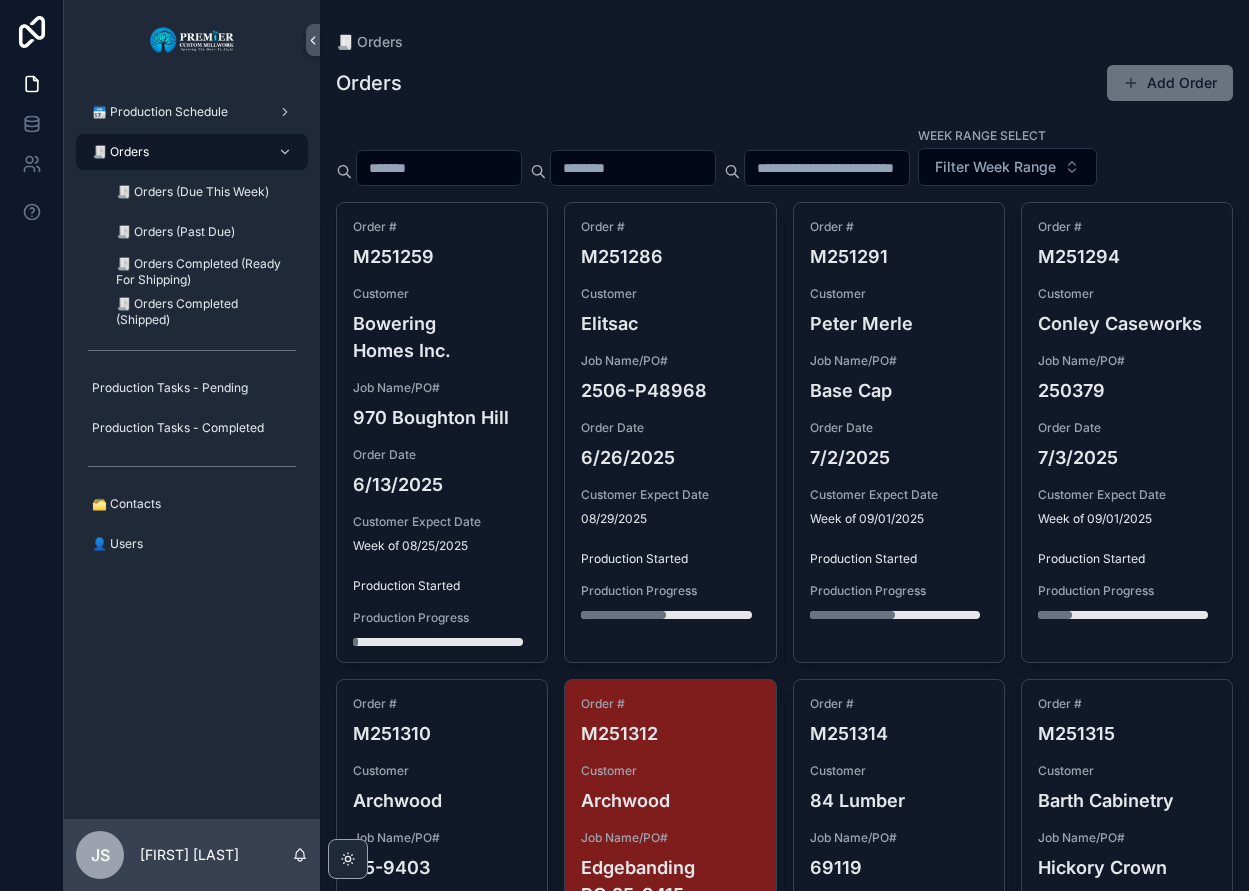 click on "Week Range Select Filter Week Range" at bounding box center [784, 160] 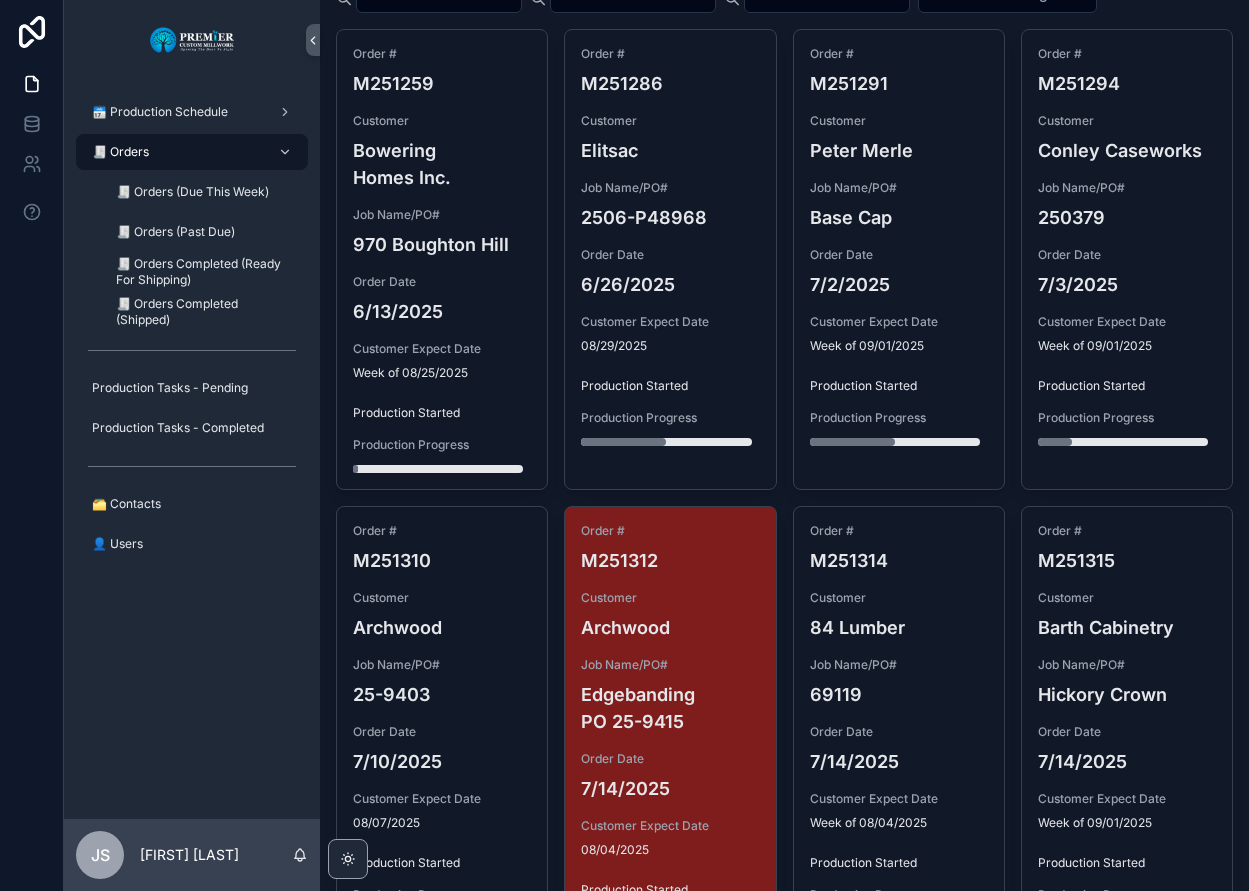 scroll, scrollTop: 9, scrollLeft: 0, axis: vertical 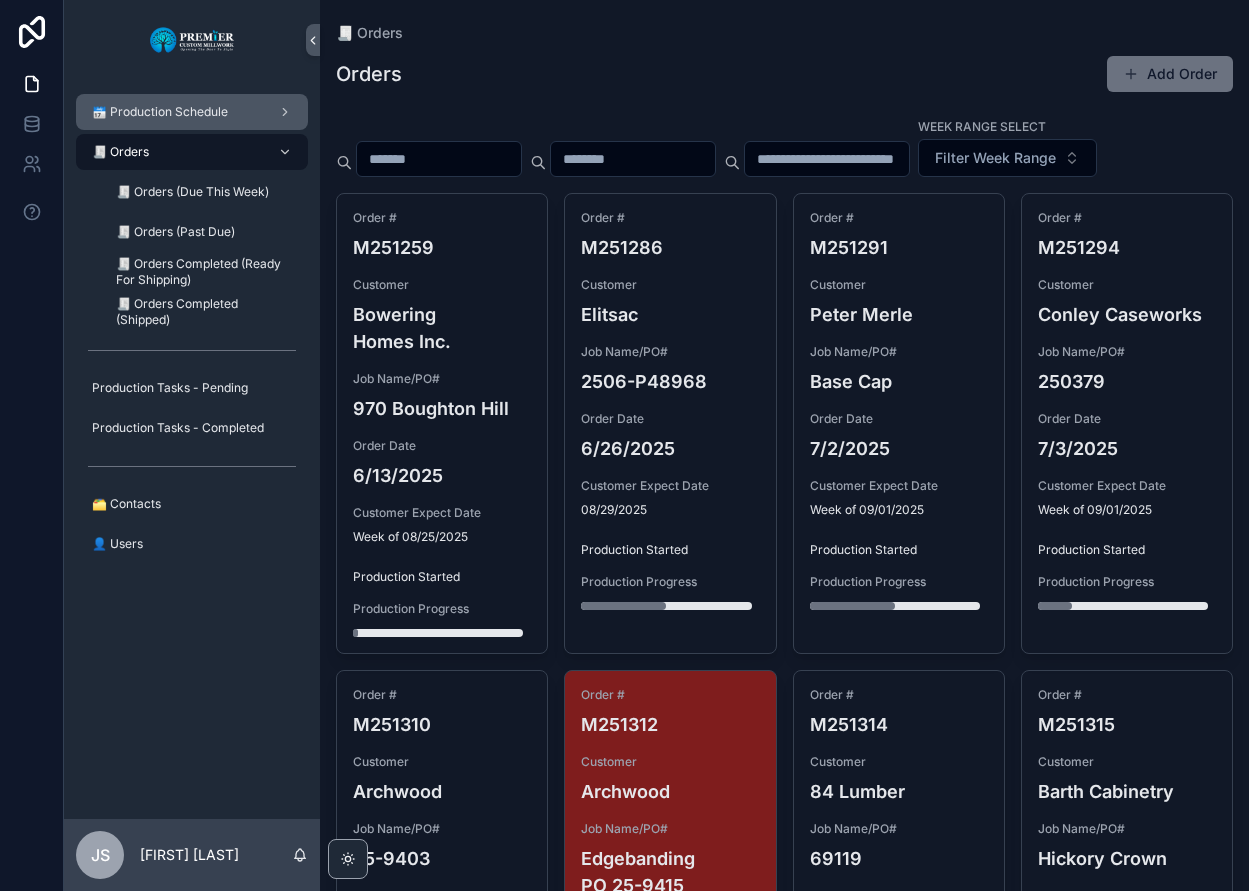click on "🗓️ Production Schedule" at bounding box center [160, 112] 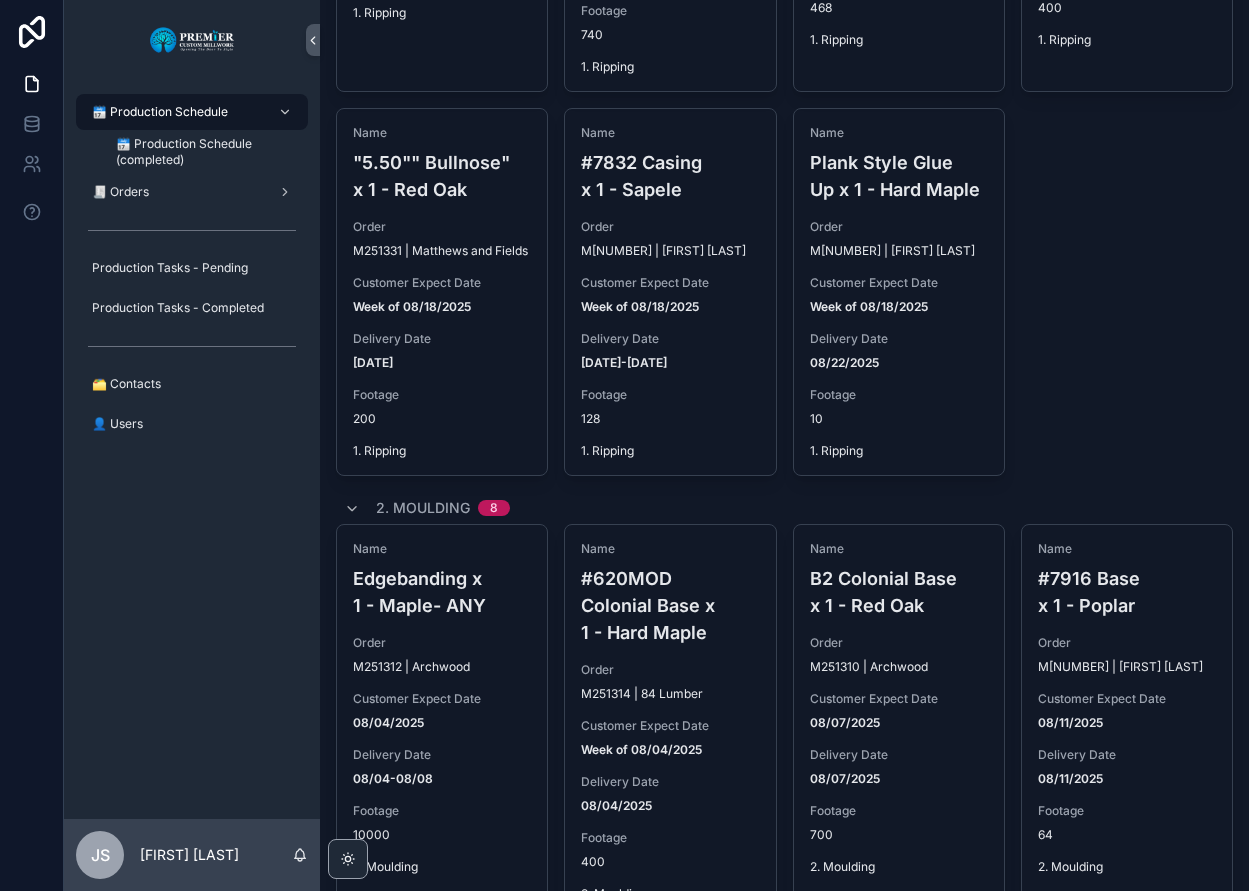 scroll, scrollTop: 1333, scrollLeft: 0, axis: vertical 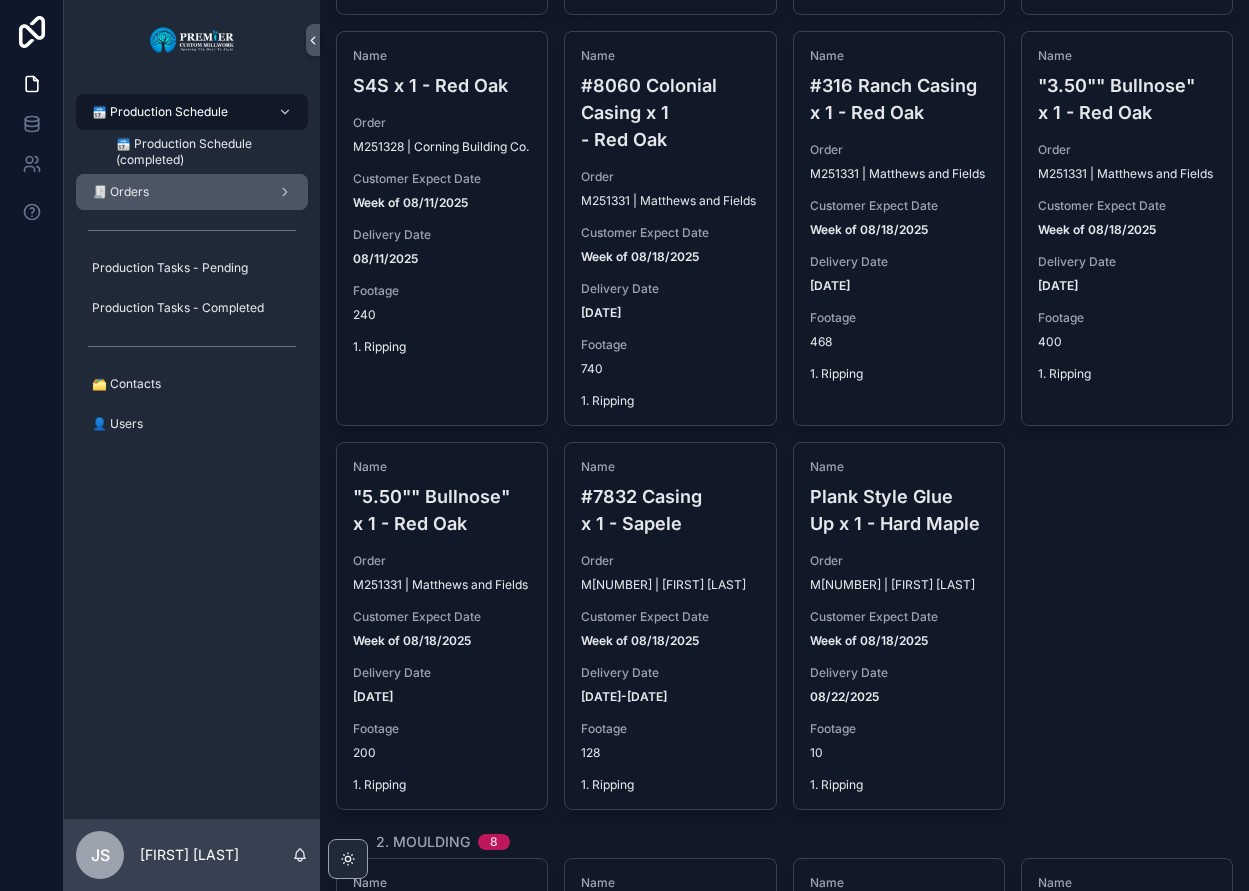 click on "🧾 Orders" at bounding box center [192, 192] 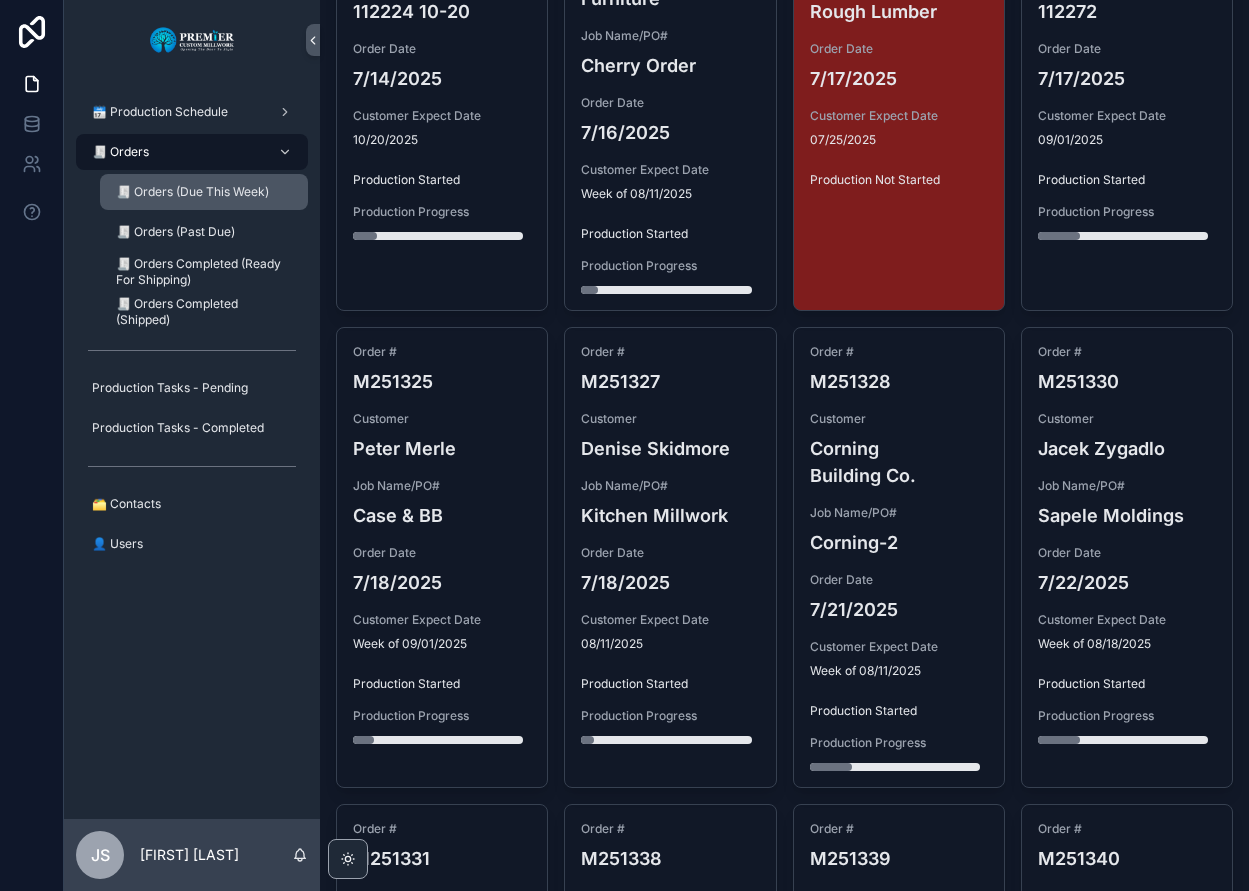 click on "🧾 Orders (Due This Week)" at bounding box center [204, 192] 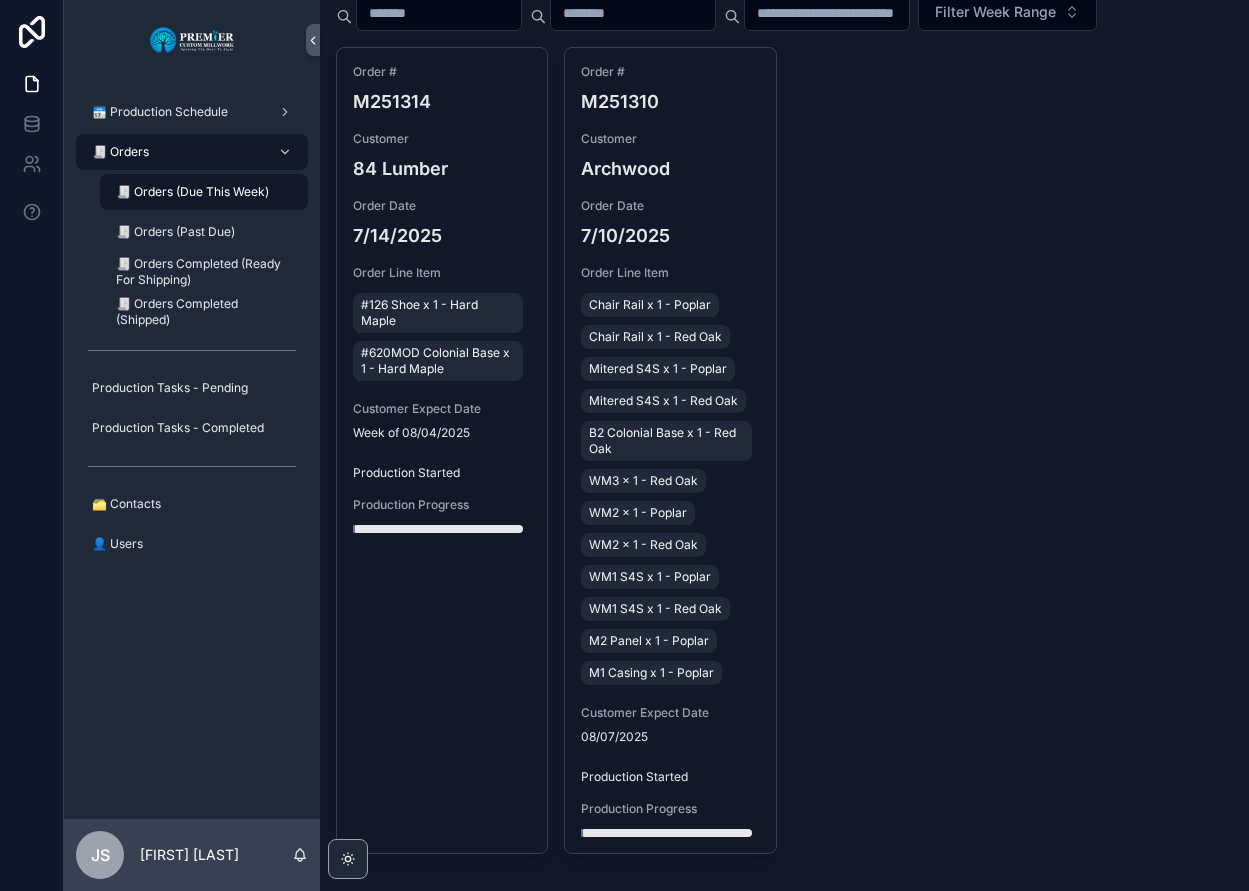 scroll, scrollTop: 200, scrollLeft: 0, axis: vertical 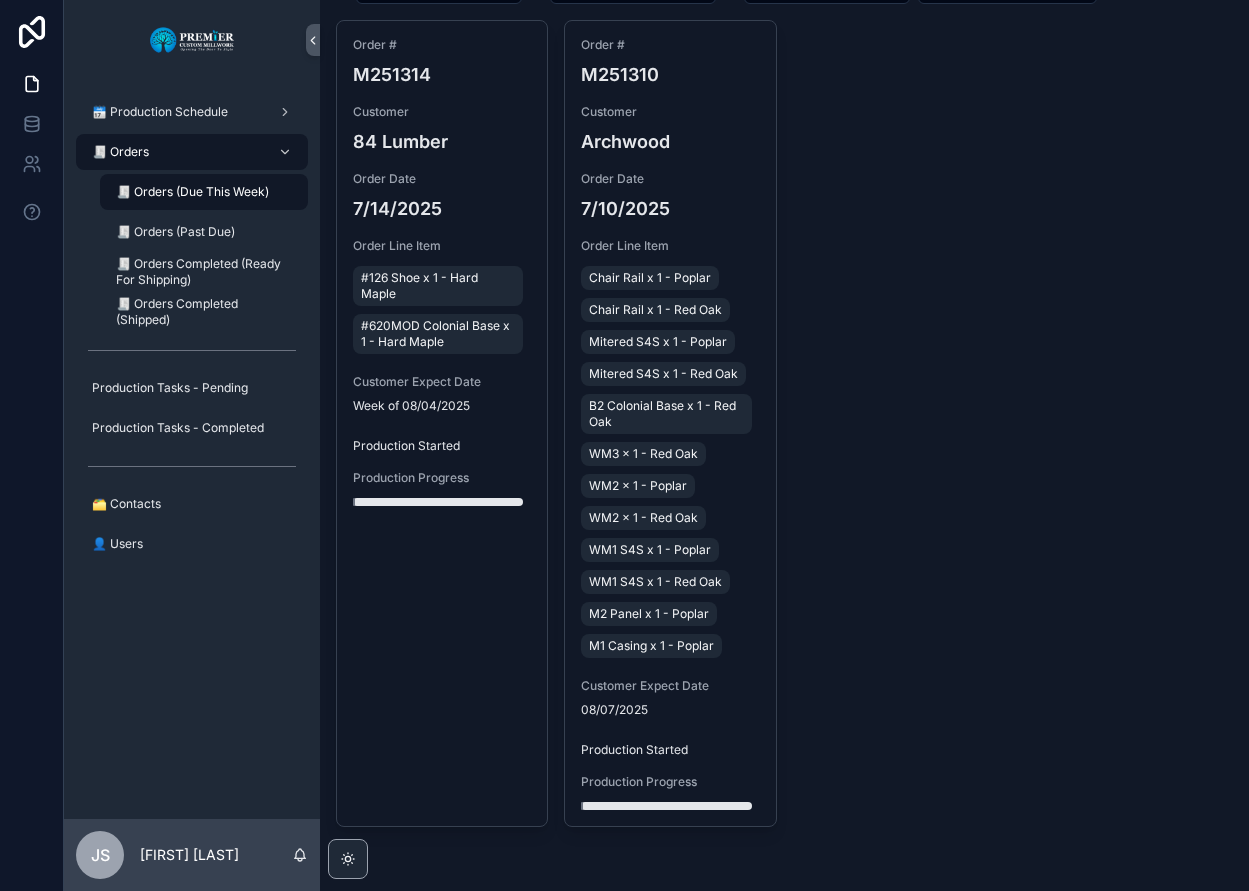 click on "Order # M[NUMBER] Customer [COMPANY] Order Date [DATE] Order Line Item #[NUMBER] Shoe x 1 - Hard Maple #[NUMBER] Colonial Base x 1 - Hard Maple Customer Expect Date  Week of [DATE] Production Started Production Progress Delete?" at bounding box center (442, 423) 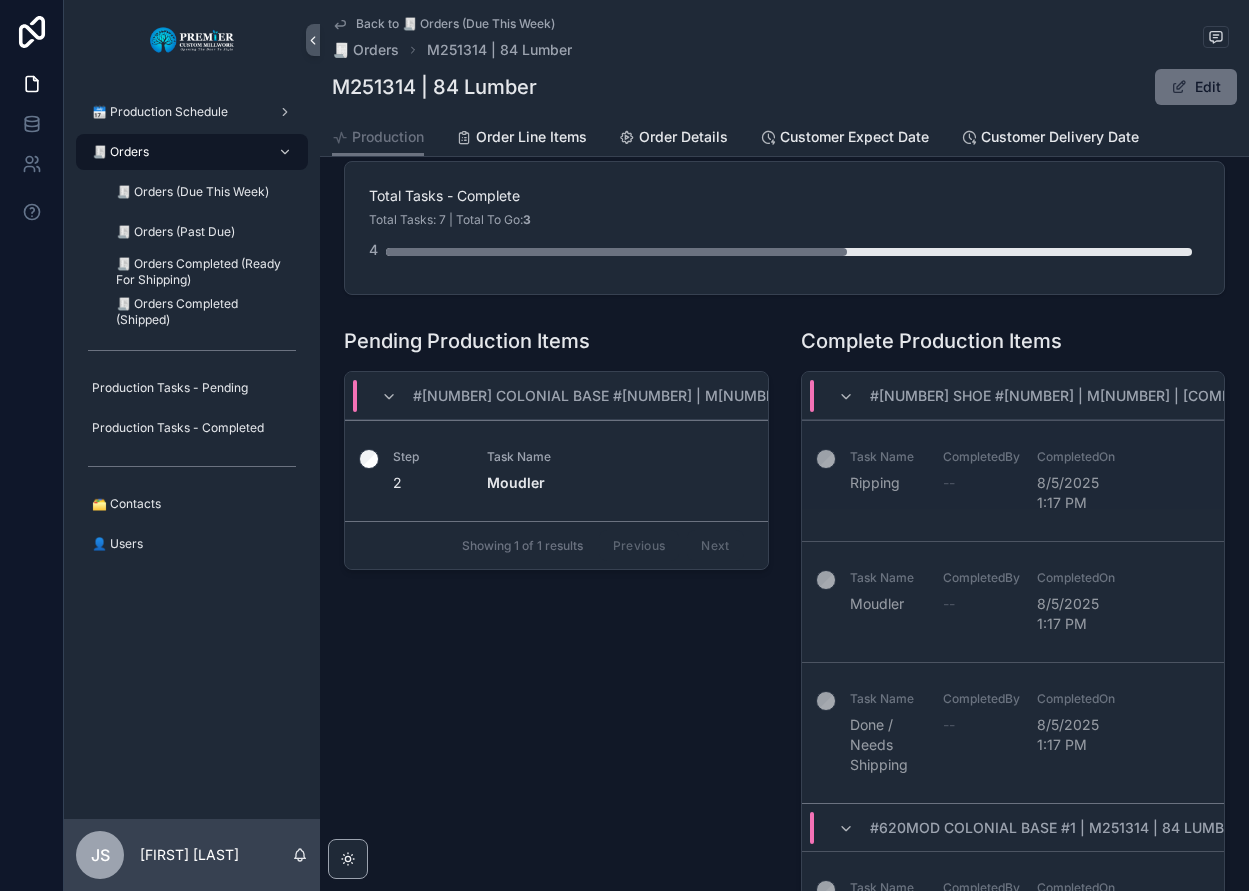 scroll, scrollTop: 267, scrollLeft: 0, axis: vertical 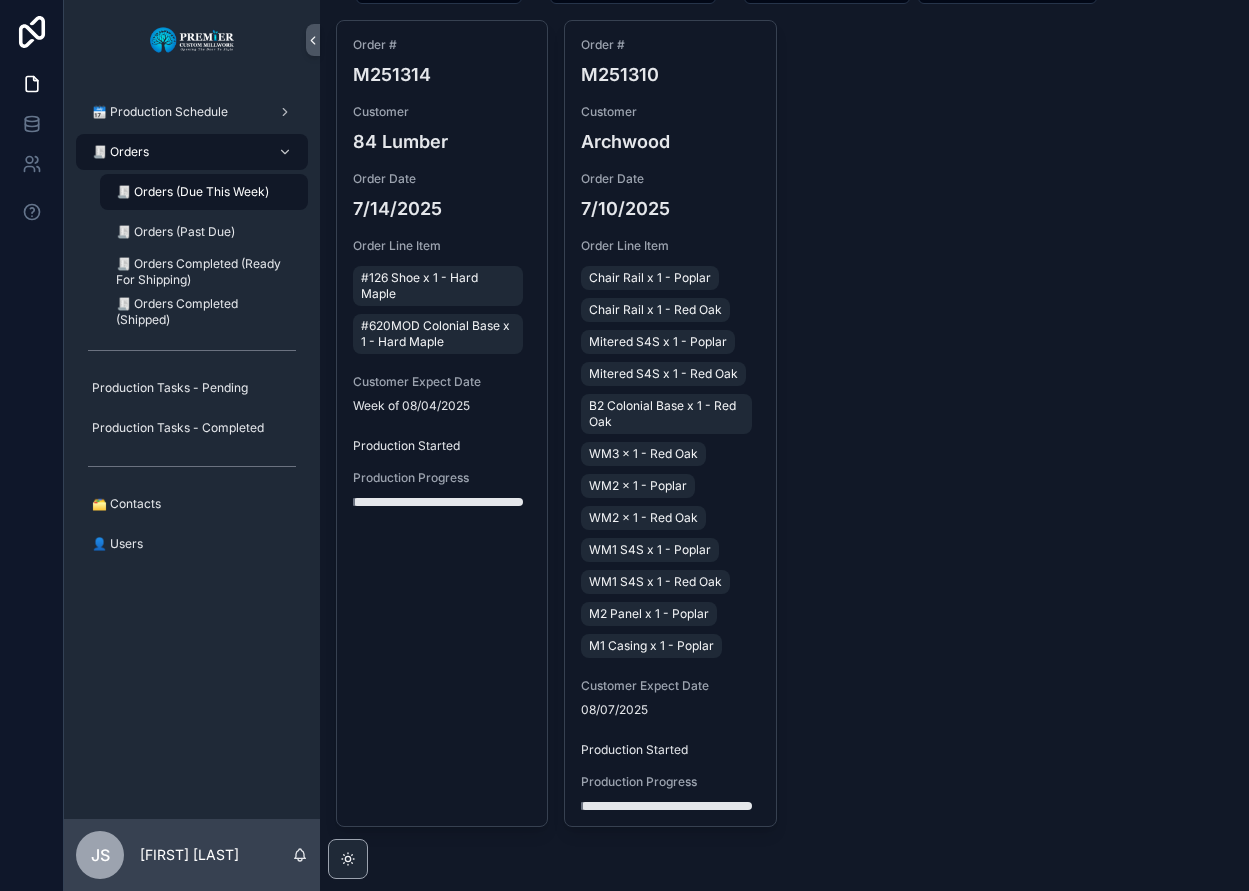 click on "Week of 08/04/2025" at bounding box center [442, 406] 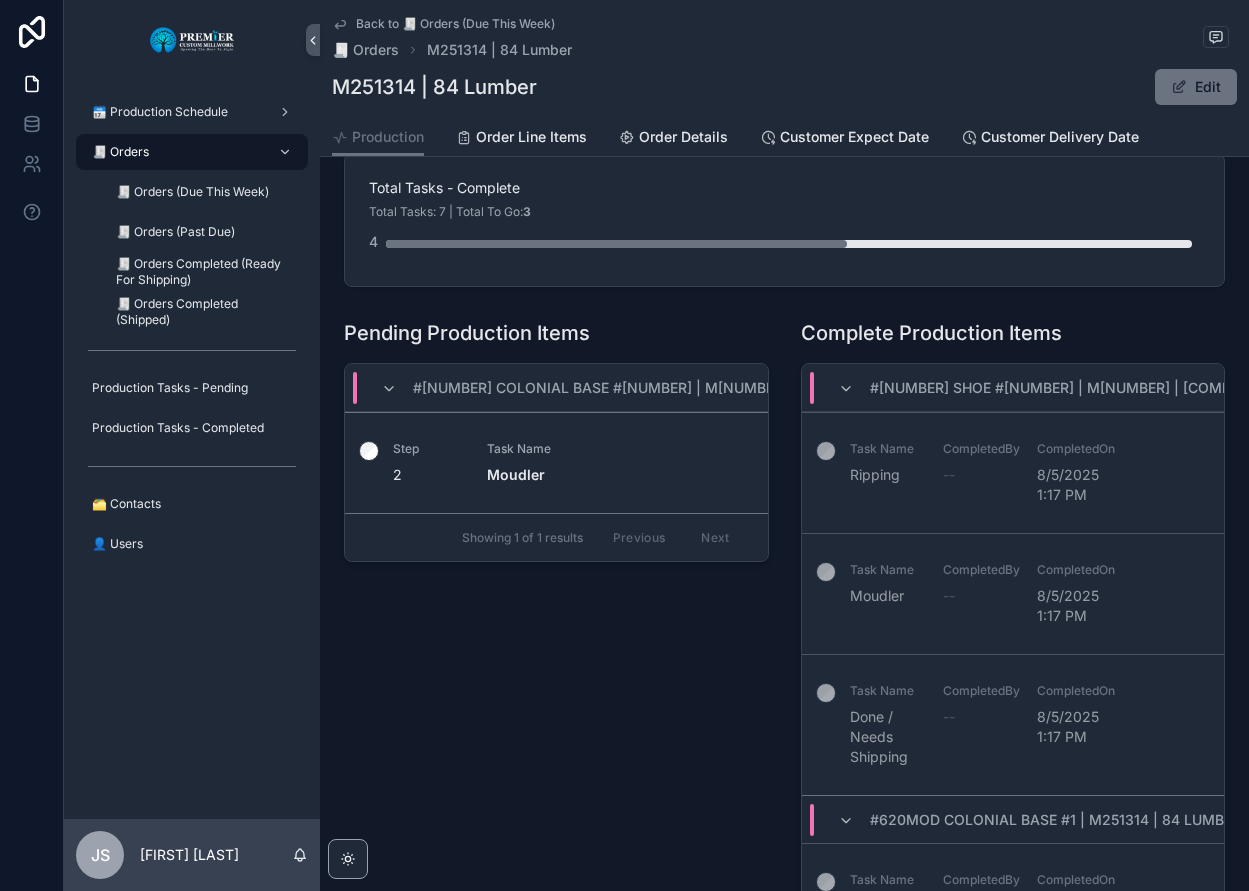 scroll, scrollTop: 400, scrollLeft: 0, axis: vertical 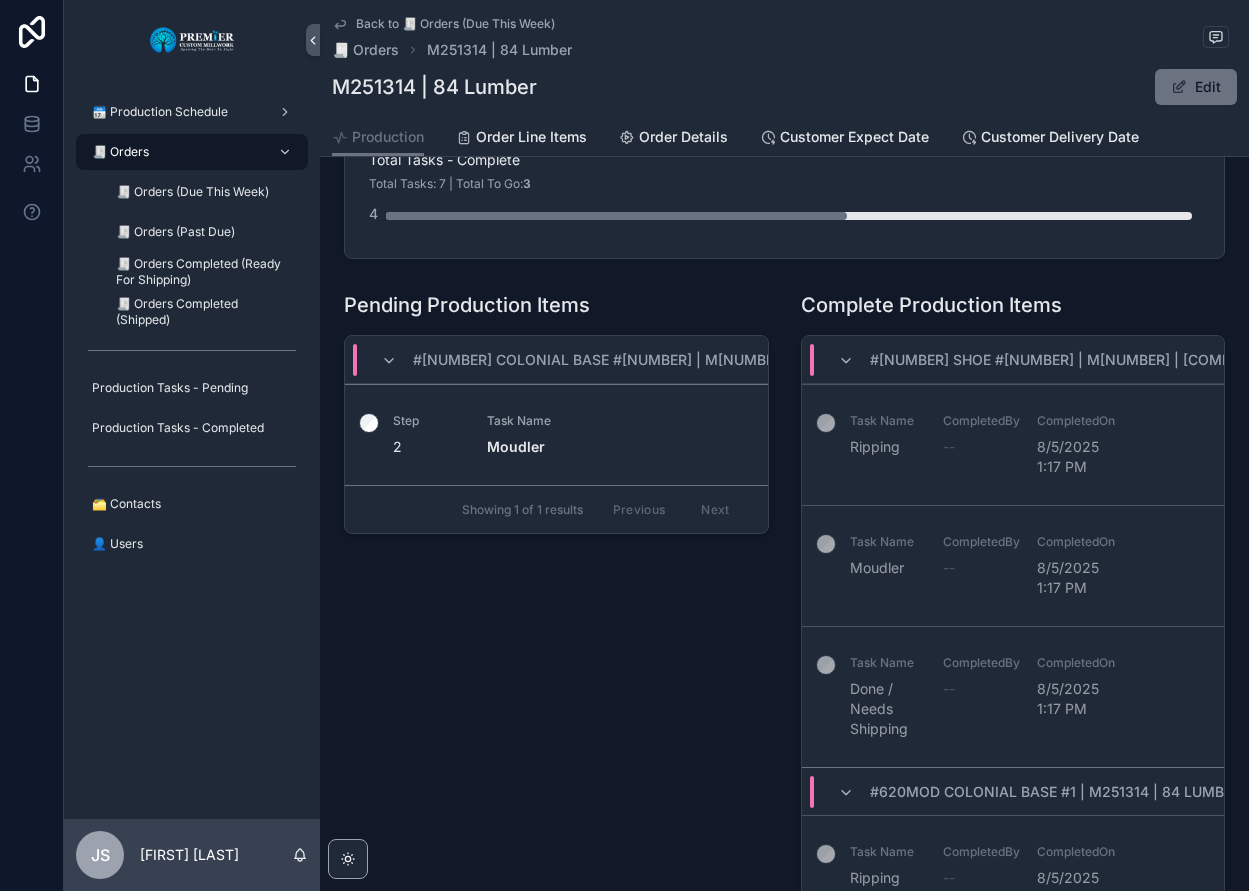 click at bounding box center [846, 361] 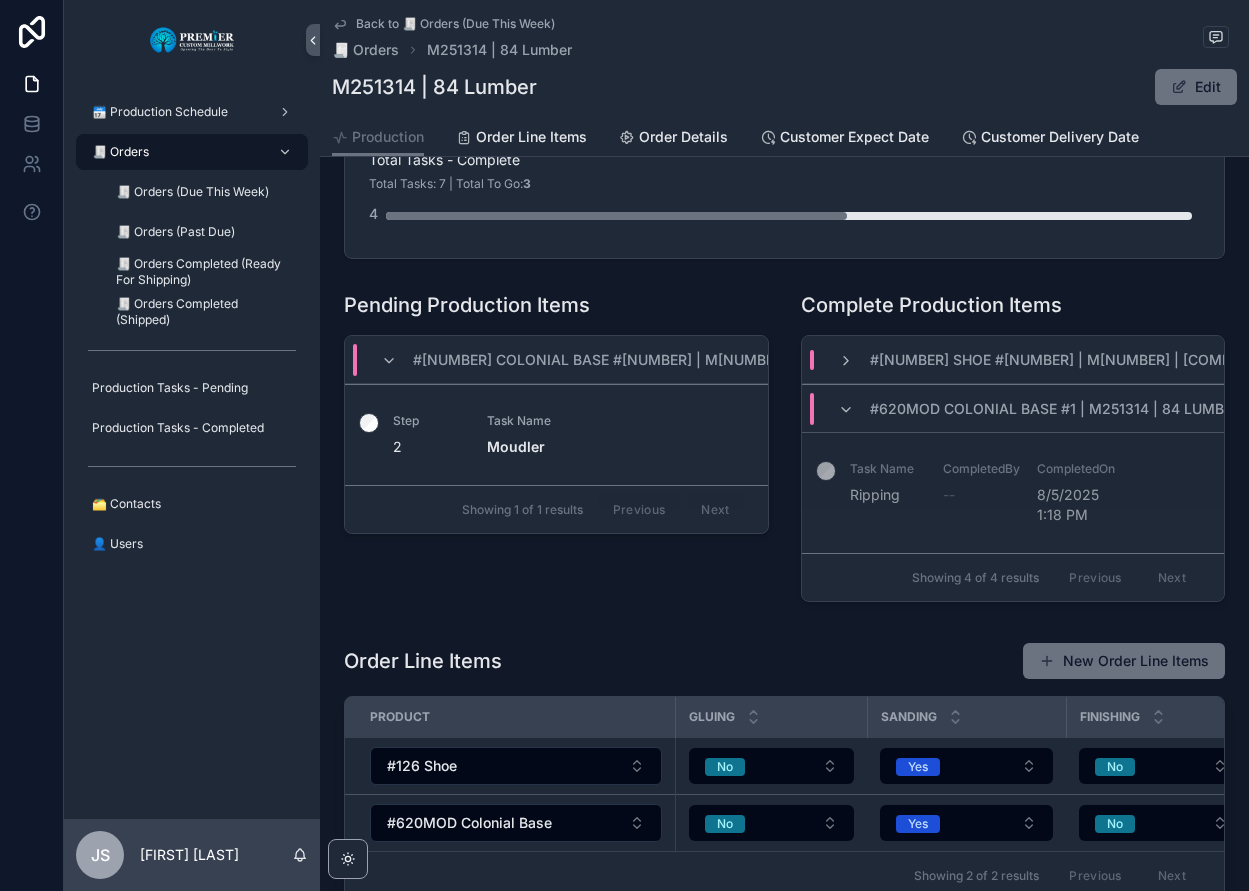 click at bounding box center [846, 361] 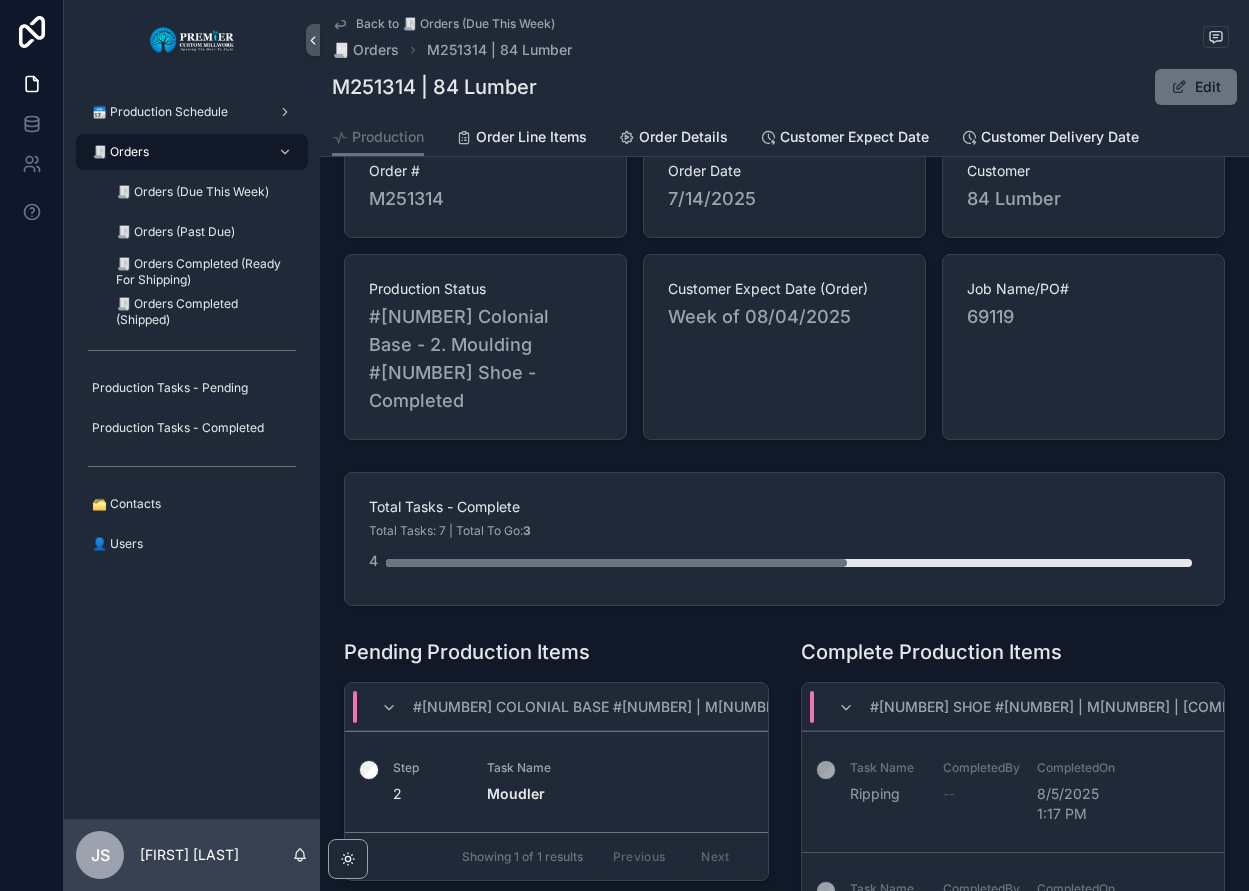 scroll, scrollTop: 0, scrollLeft: 0, axis: both 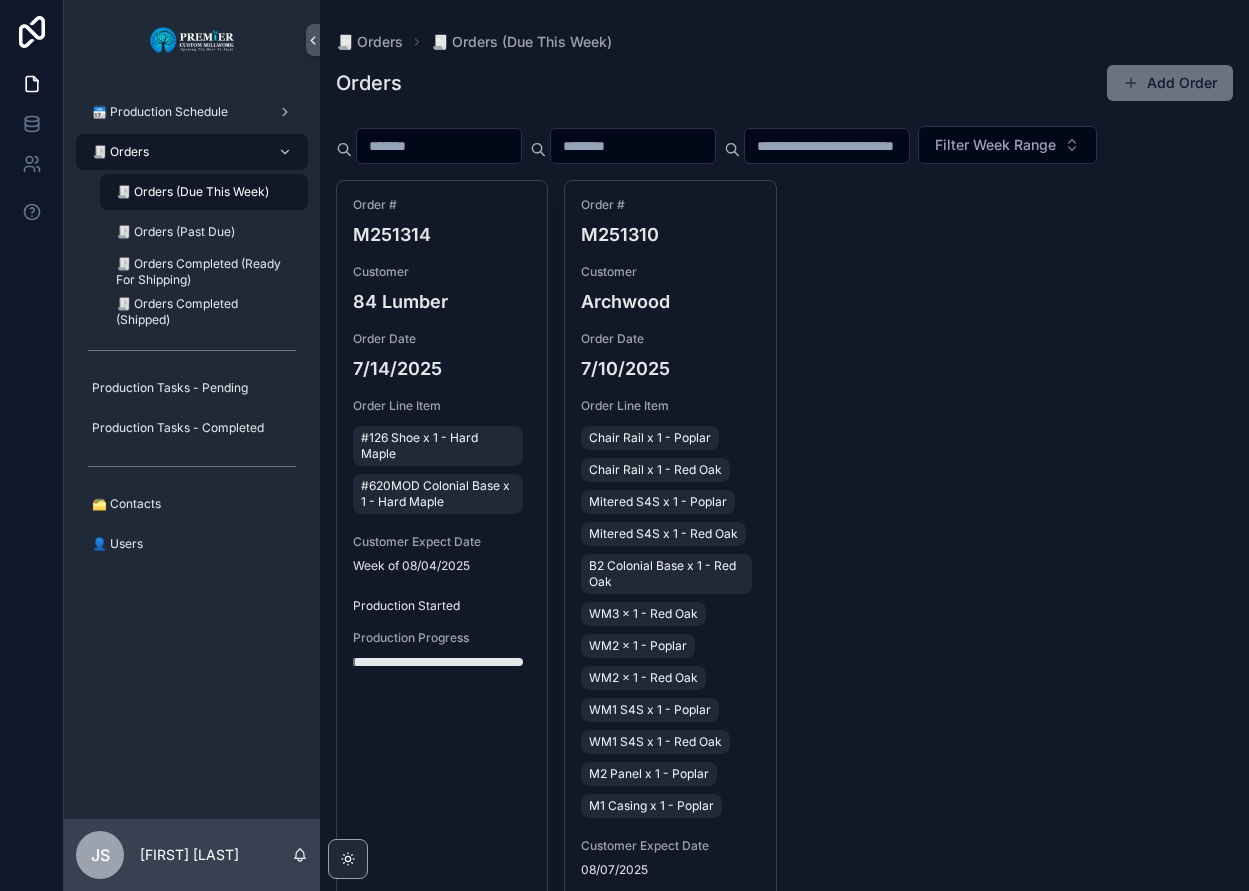 click on "🧾 Orders" at bounding box center (192, 152) 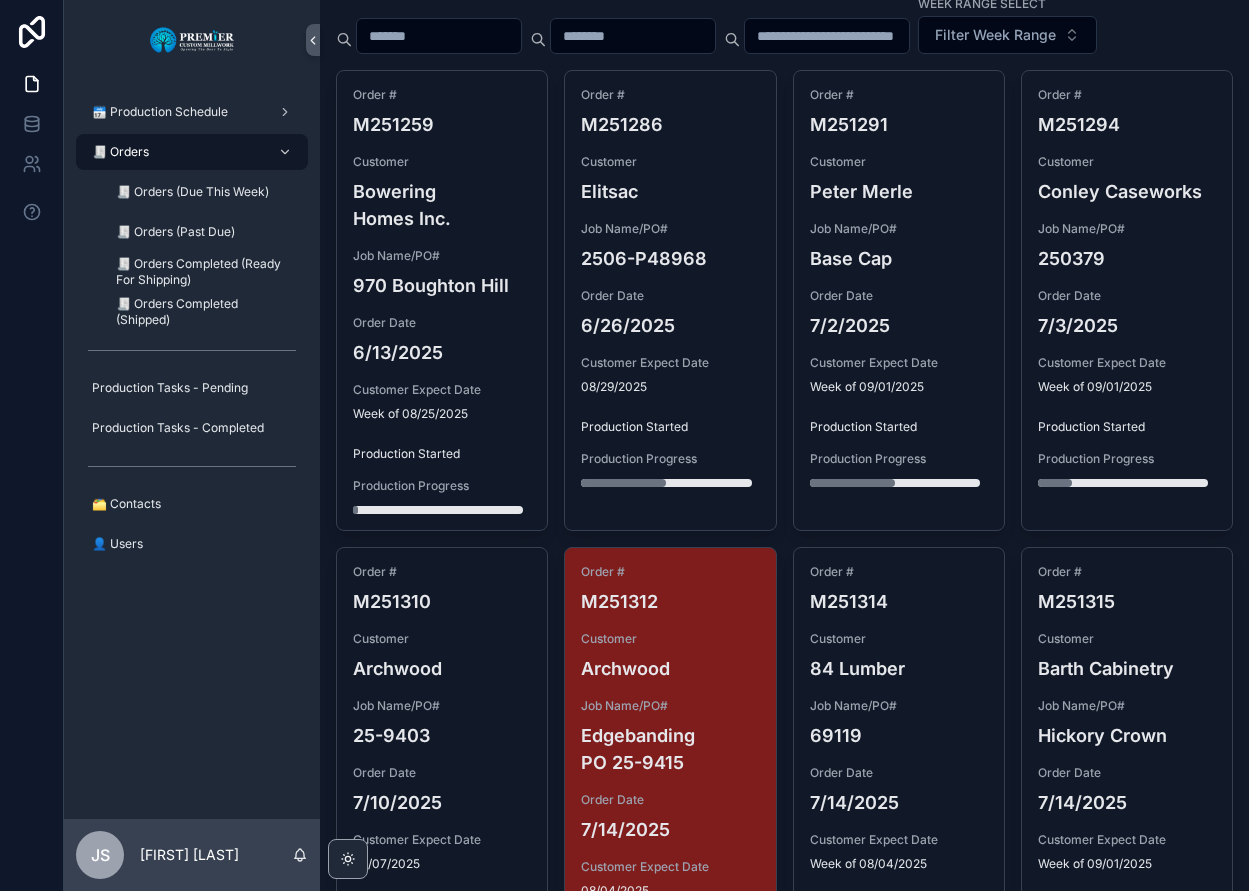 scroll, scrollTop: 200, scrollLeft: 0, axis: vertical 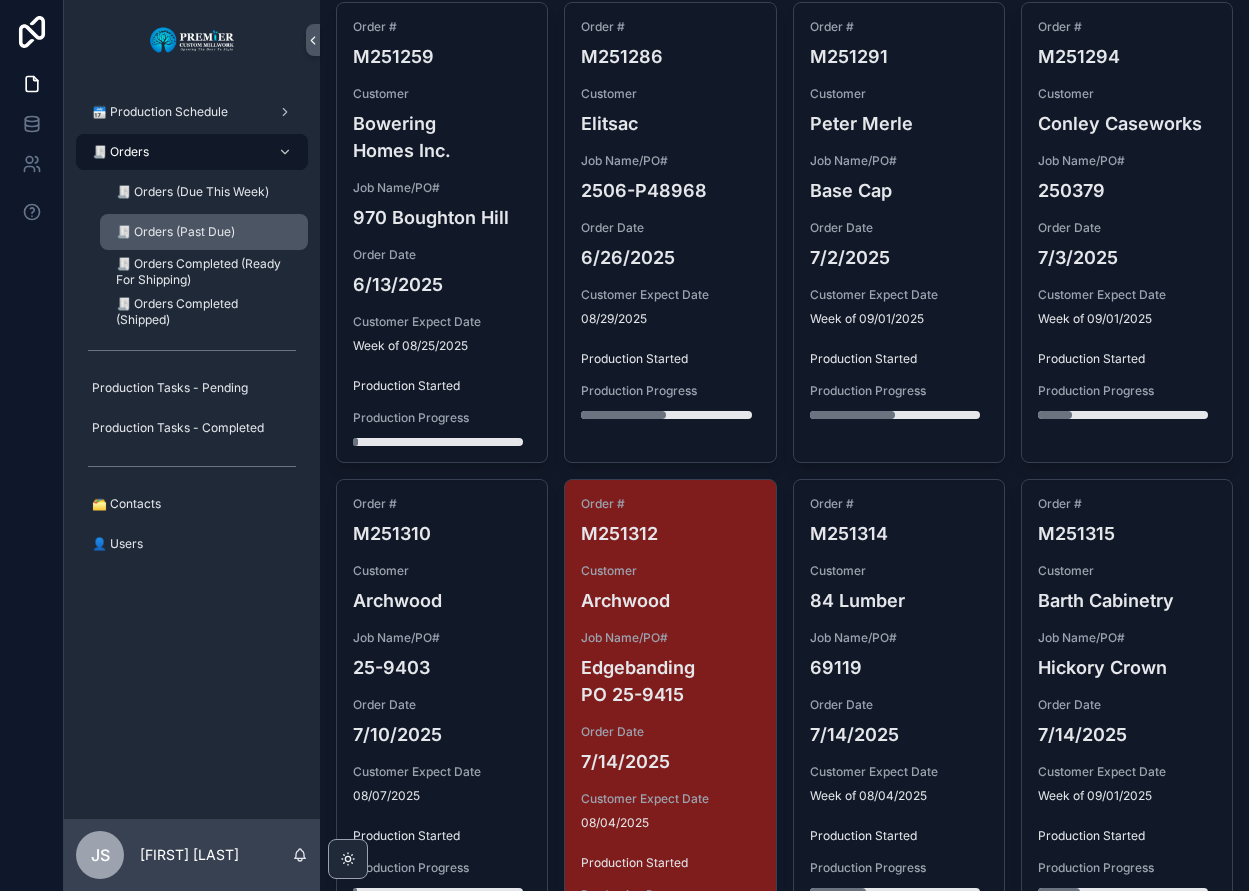 click on "🧾 Orders (Past Due)" at bounding box center (204, 232) 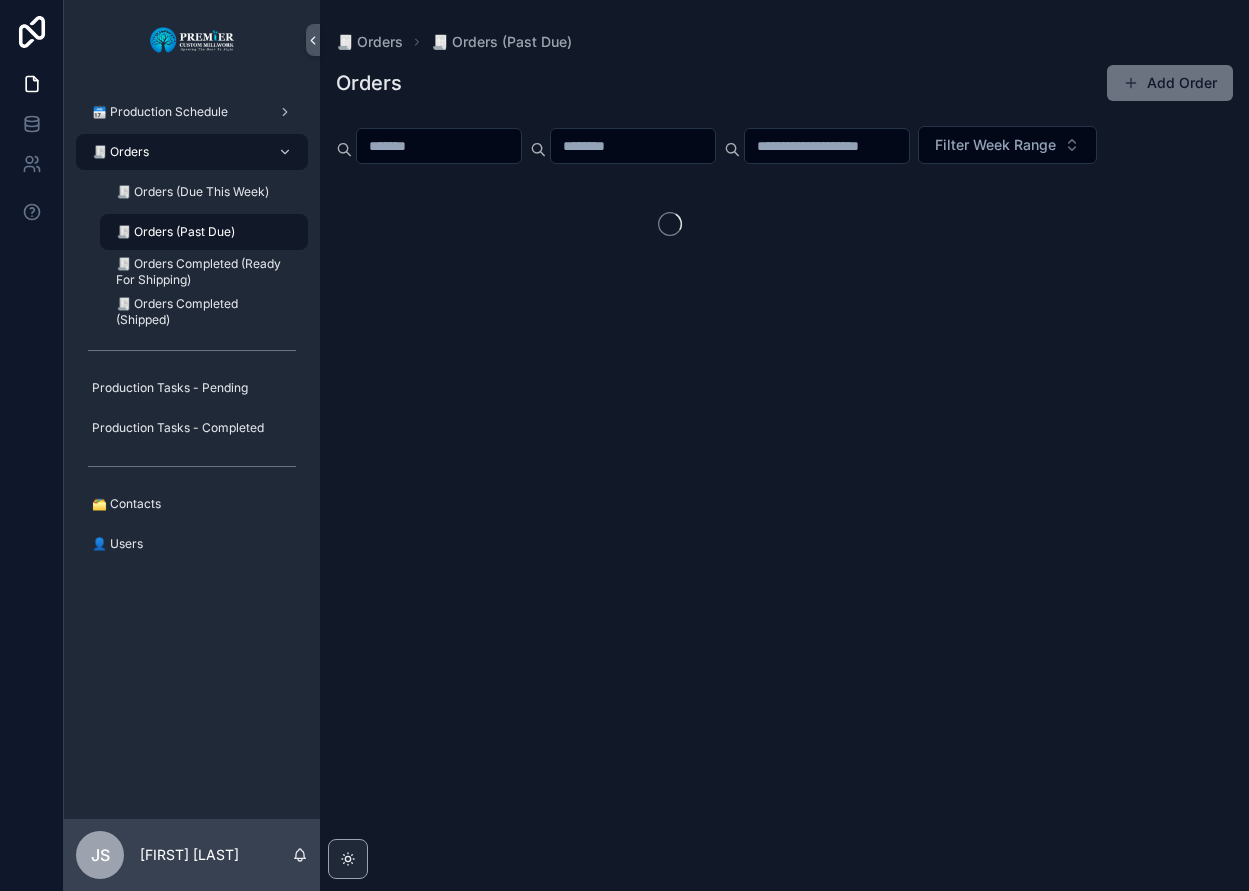 scroll, scrollTop: 0, scrollLeft: 0, axis: both 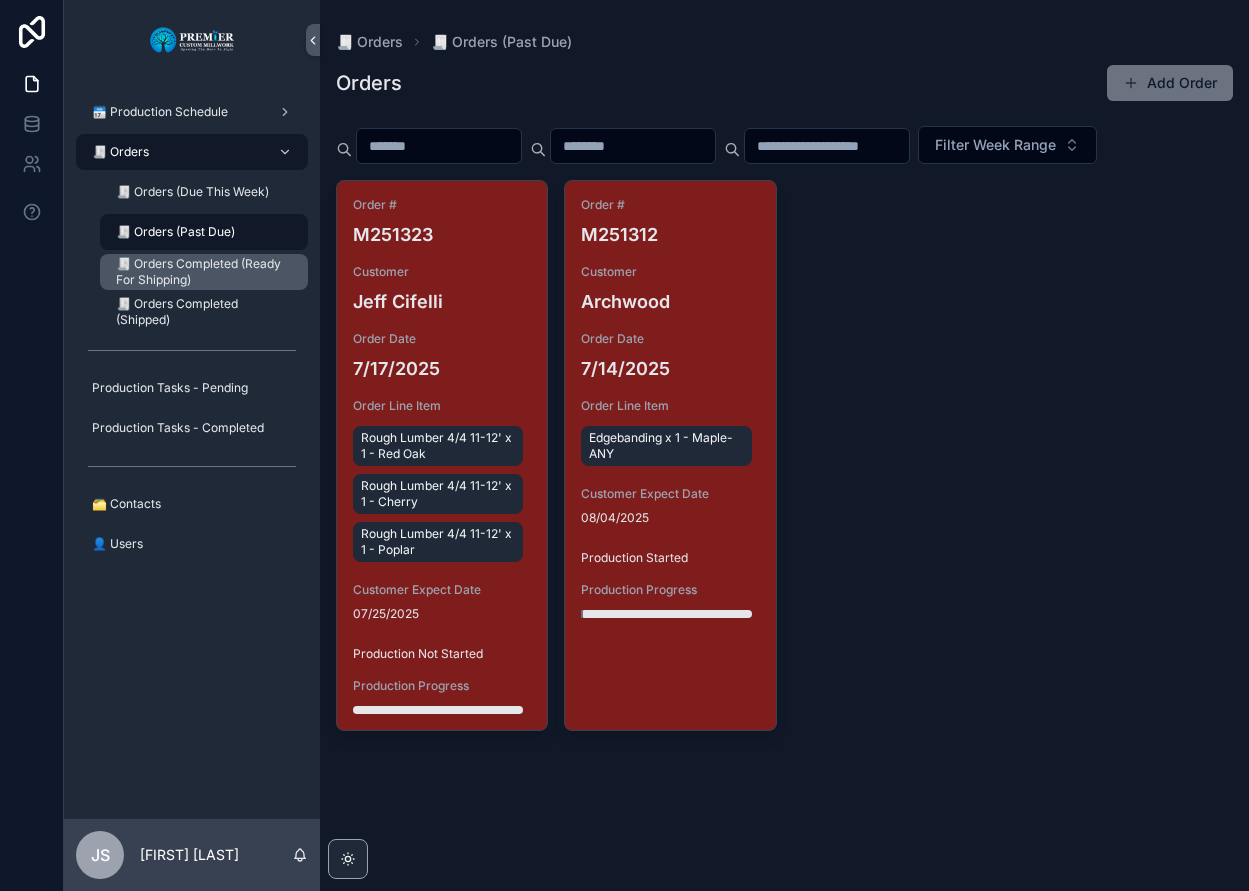 click on "🧾 Orders Completed (Ready For Shipping)" at bounding box center (202, 272) 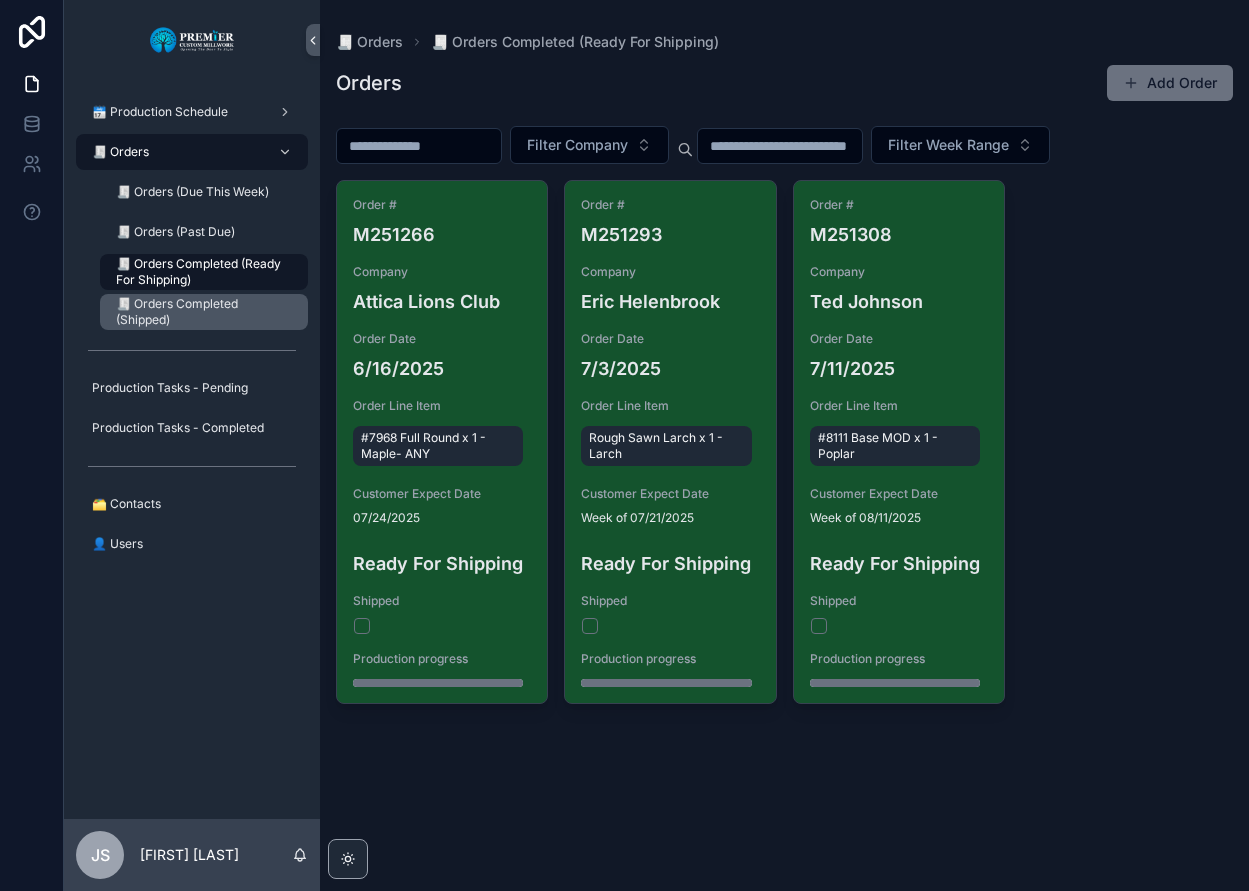 click on "🧾 Orders Completed (Shipped)" at bounding box center [202, 312] 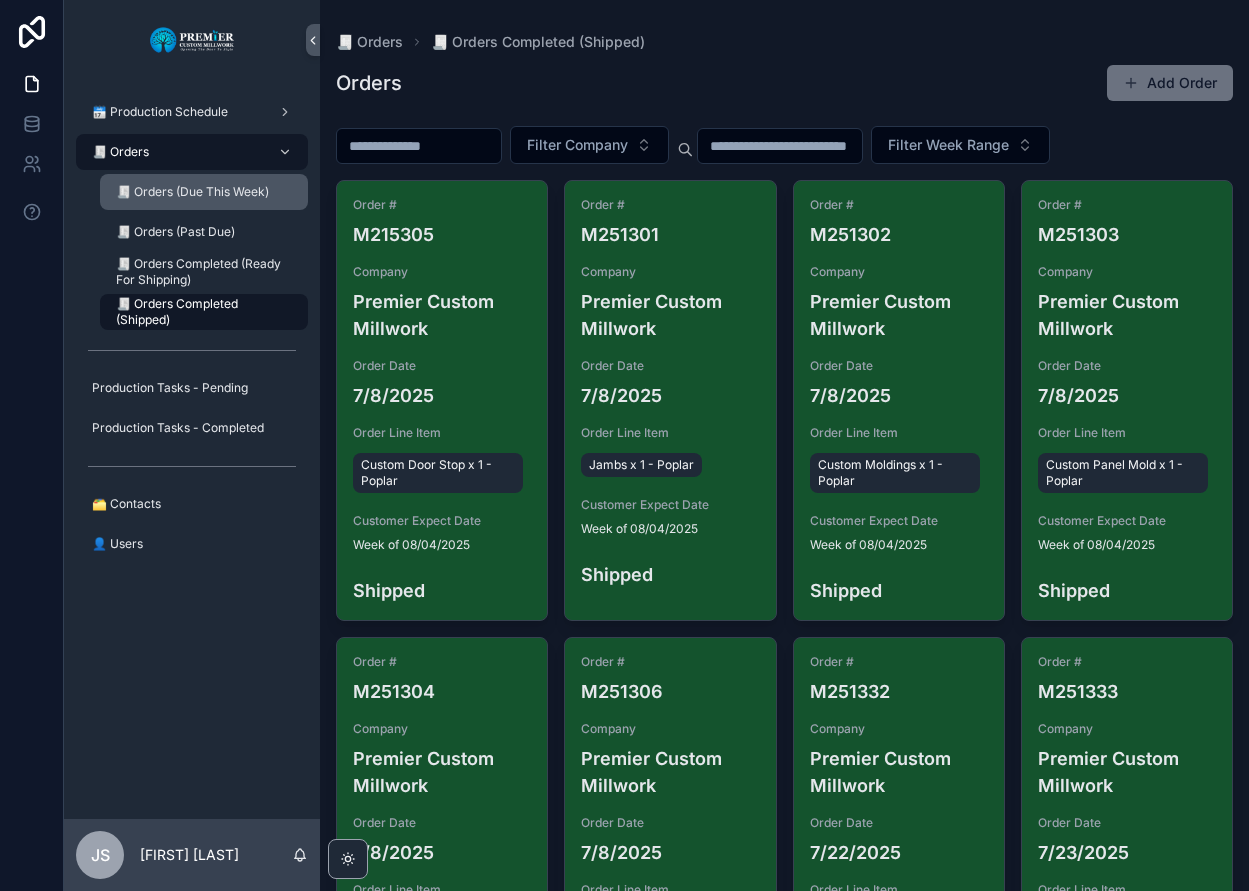 click on "🧾 Orders (Due This Week)" at bounding box center (204, 192) 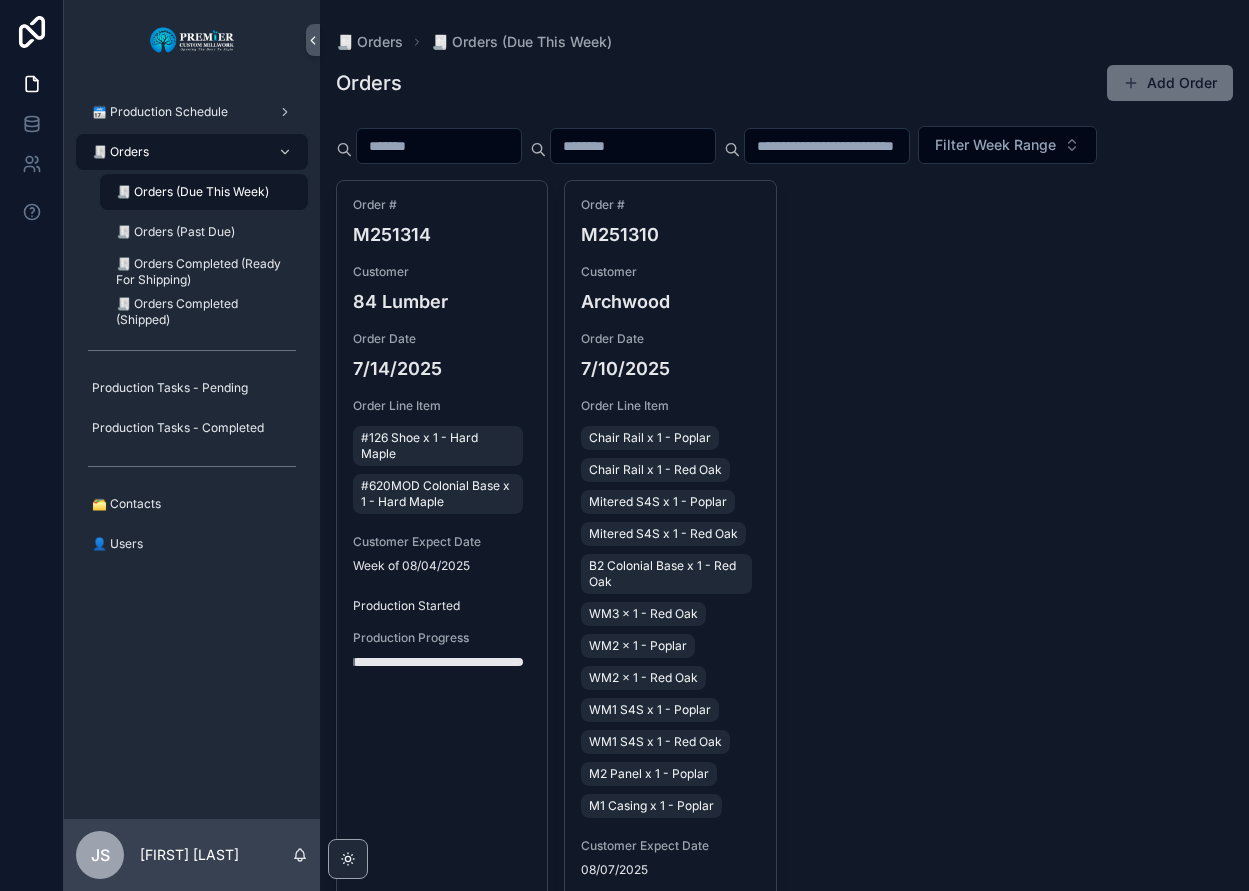 click on "🧾 Orders" at bounding box center [192, 152] 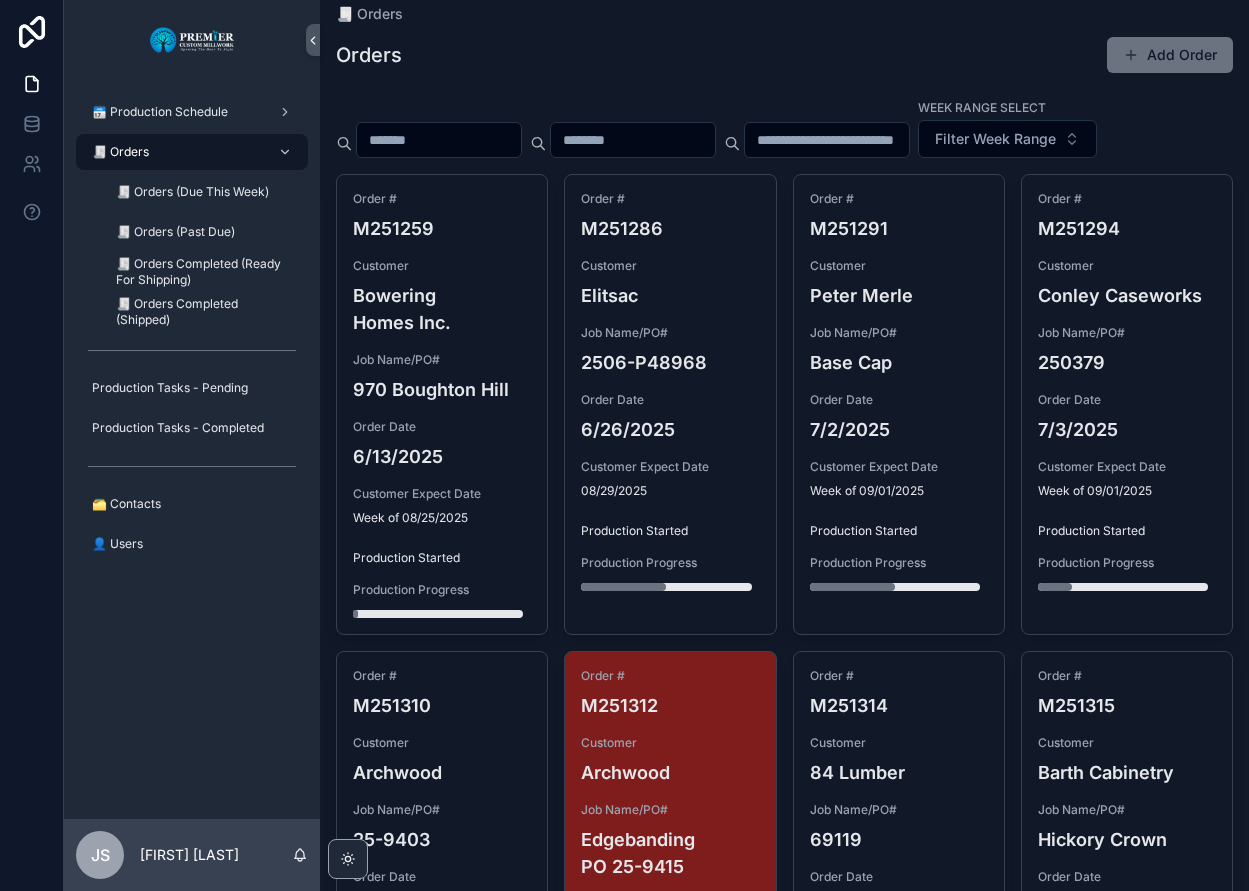 scroll, scrollTop: 0, scrollLeft: 0, axis: both 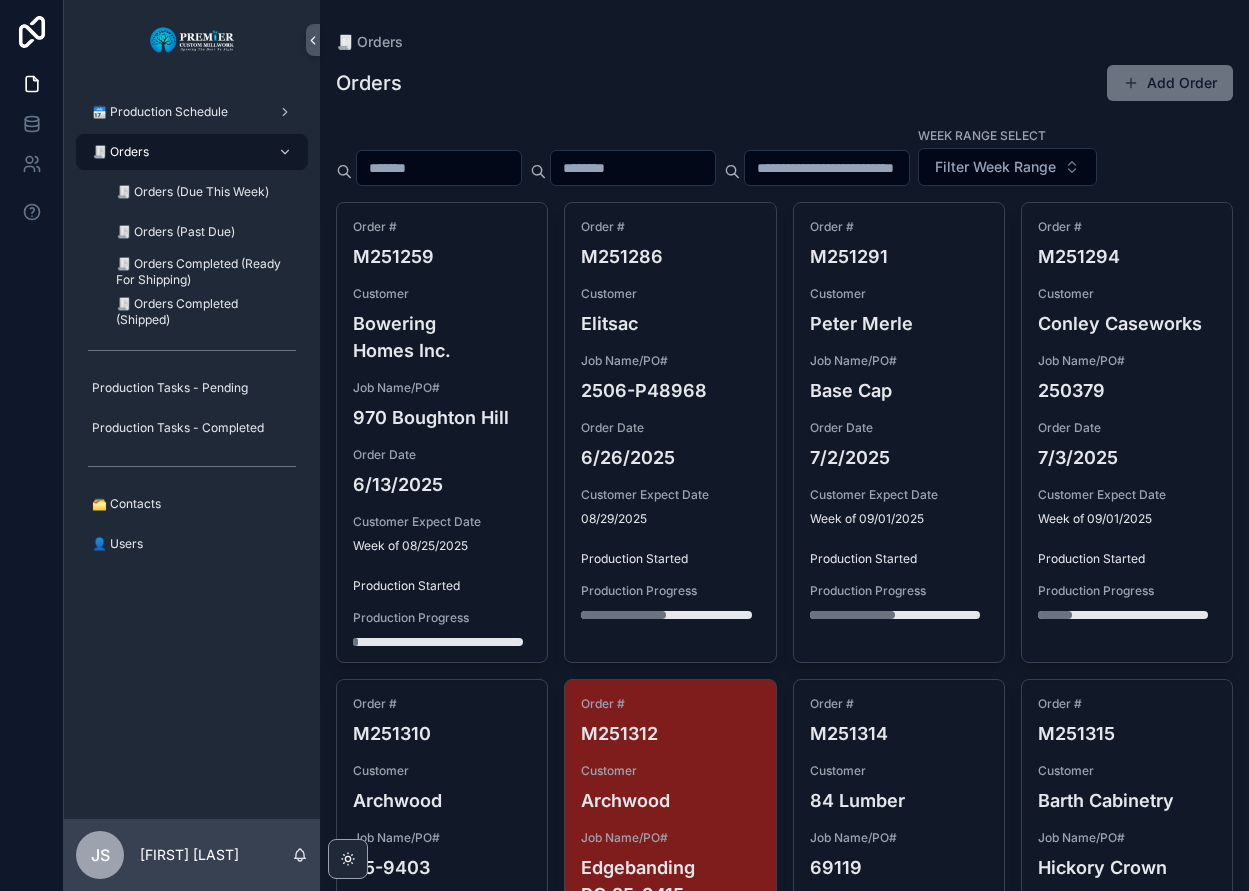 click on "Week Range Select Filter Week Range" at bounding box center (784, 160) 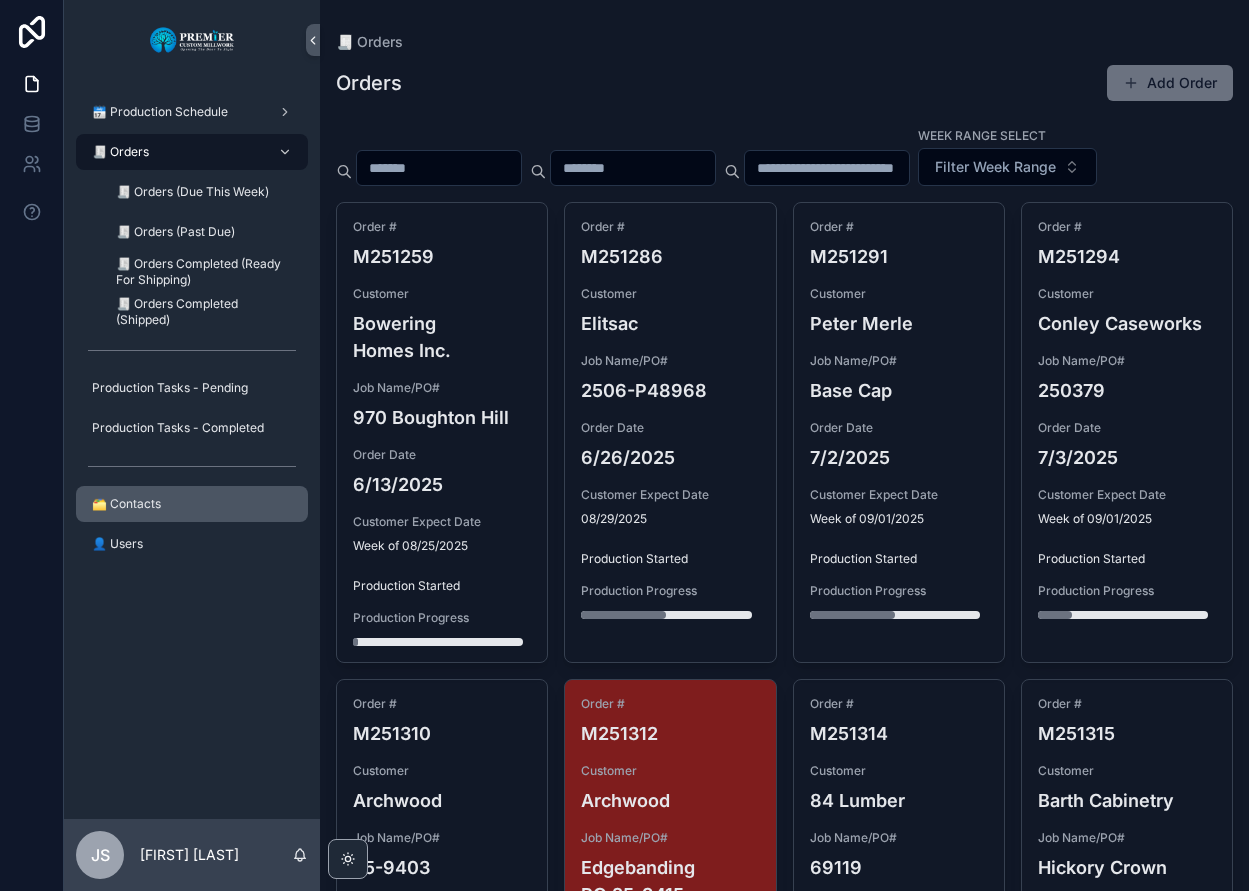 click on "🗂️  Contacts" at bounding box center (126, 504) 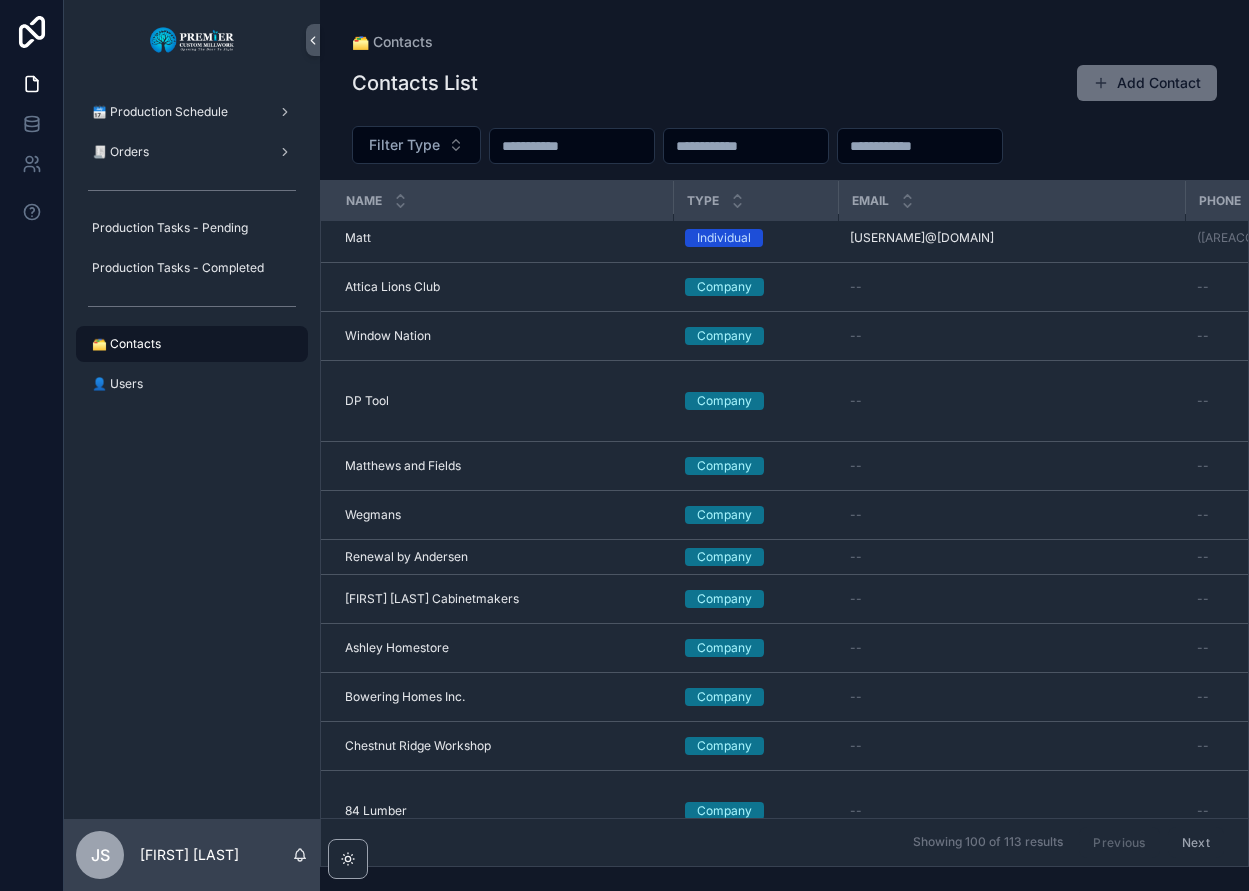 scroll, scrollTop: 0, scrollLeft: 0, axis: both 